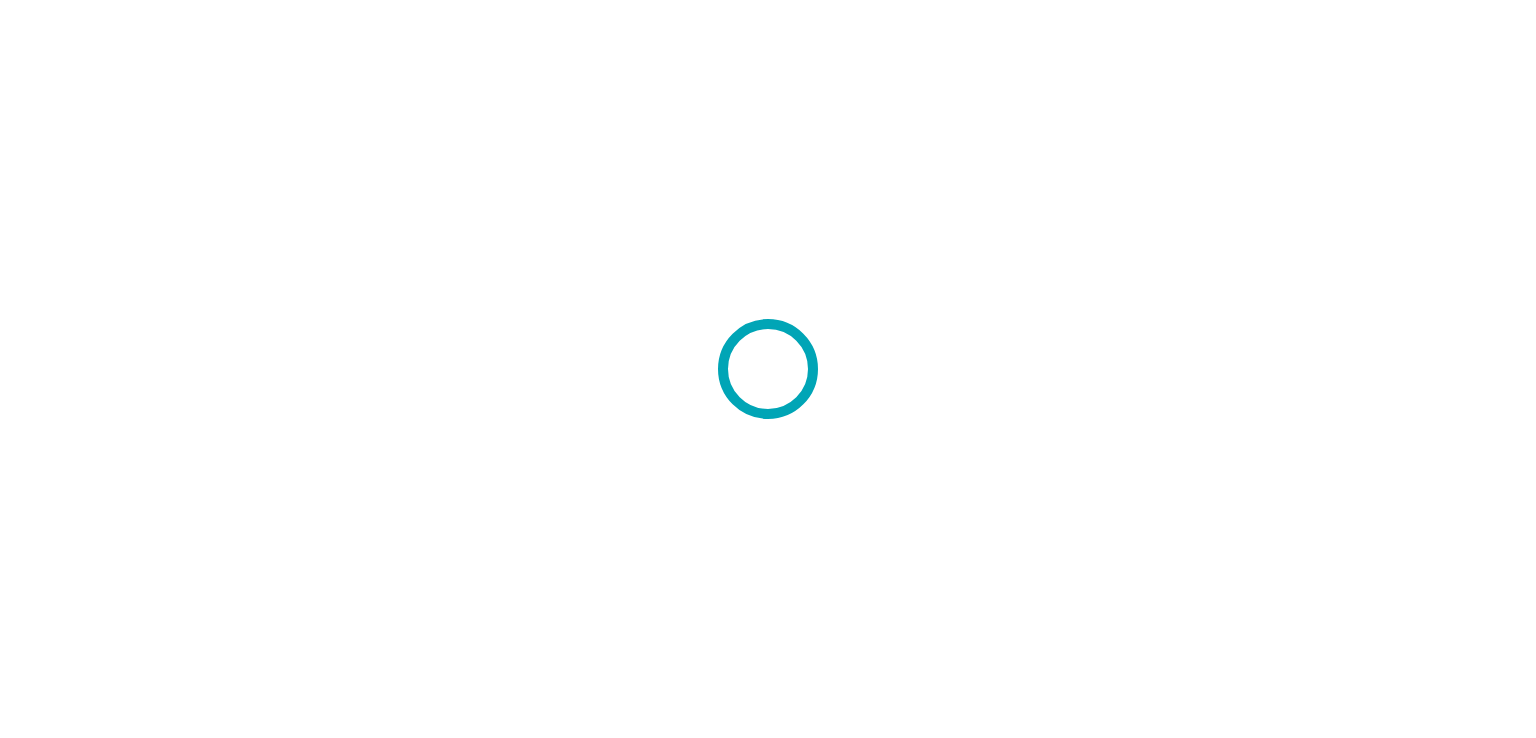 scroll, scrollTop: 0, scrollLeft: 0, axis: both 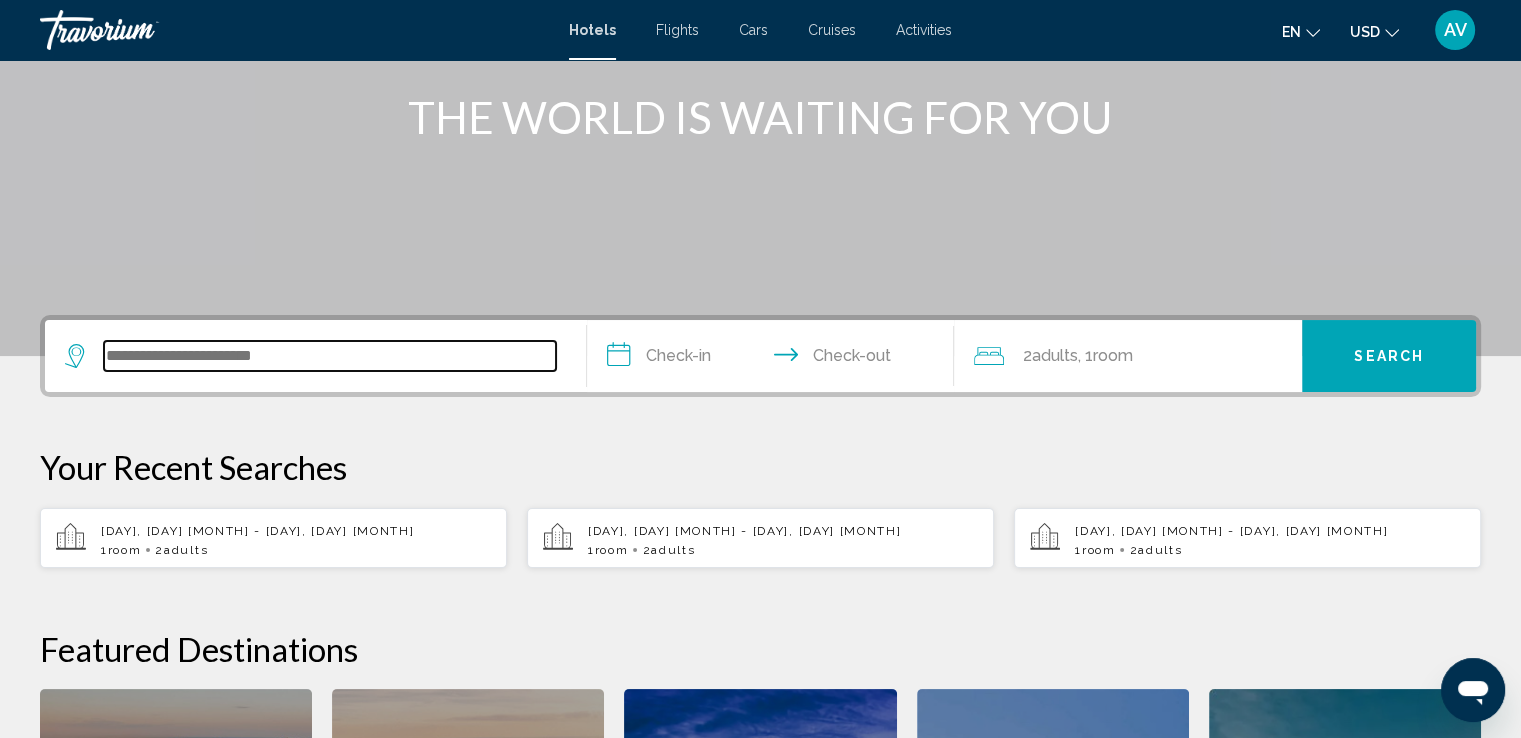 click at bounding box center (330, 356) 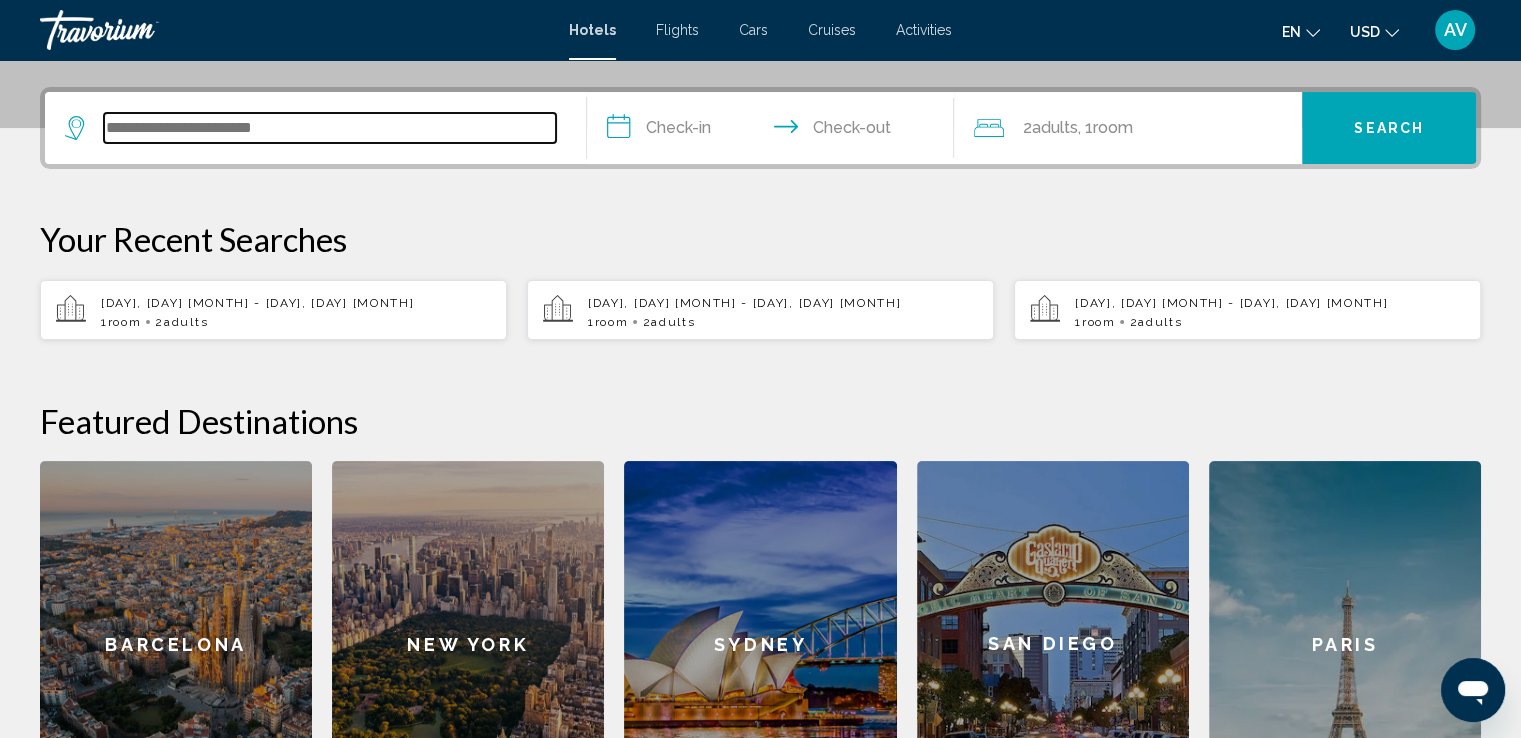 scroll, scrollTop: 493, scrollLeft: 0, axis: vertical 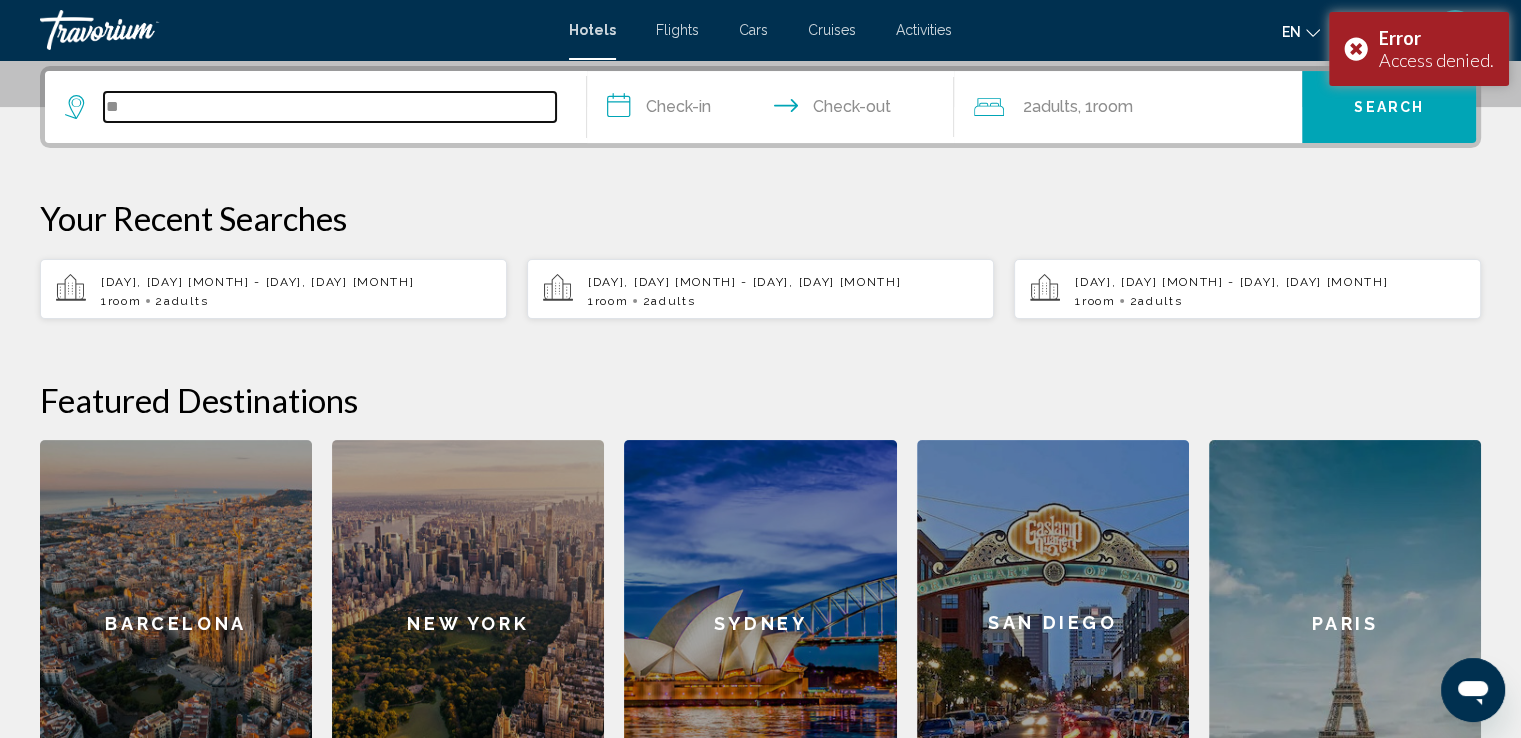 type on "*" 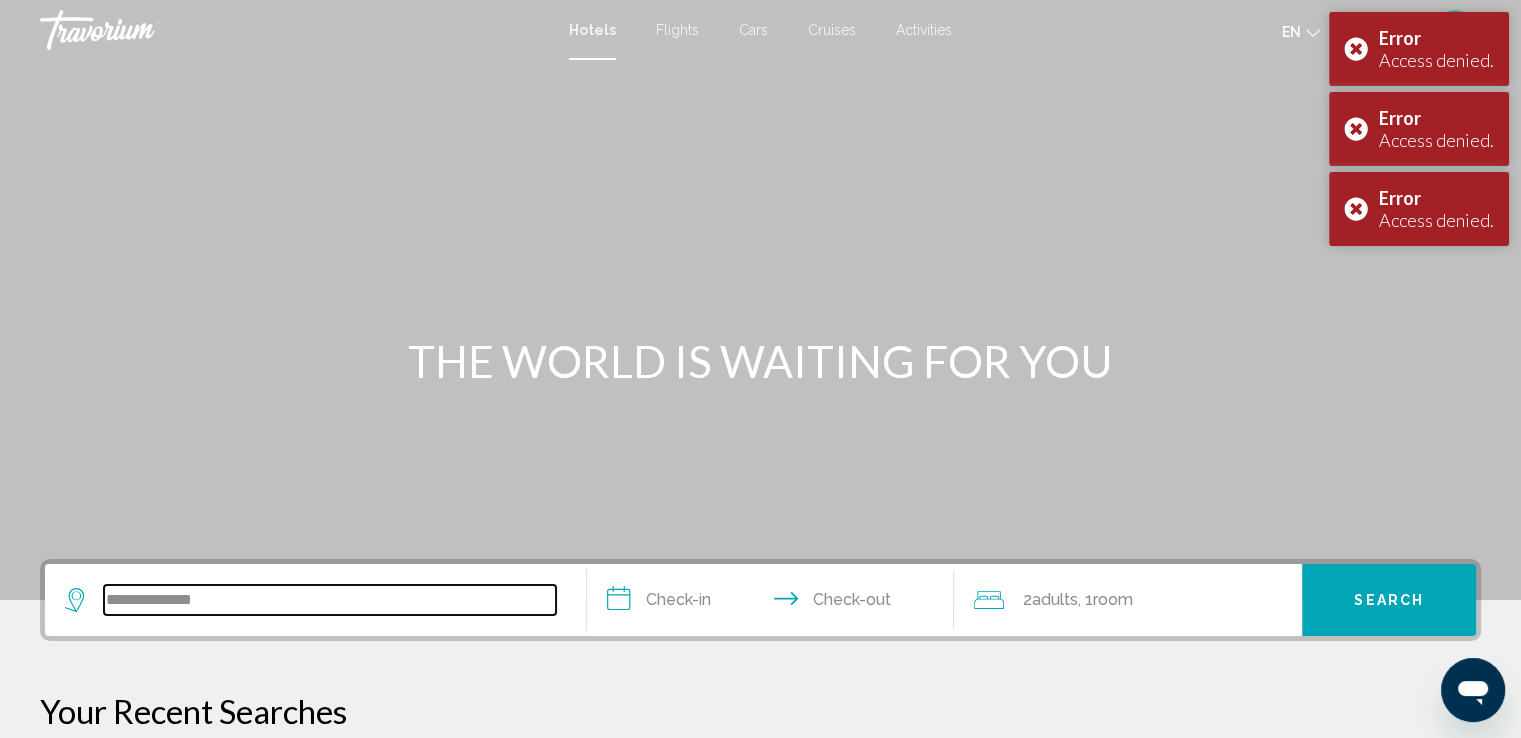scroll, scrollTop: 0, scrollLeft: 0, axis: both 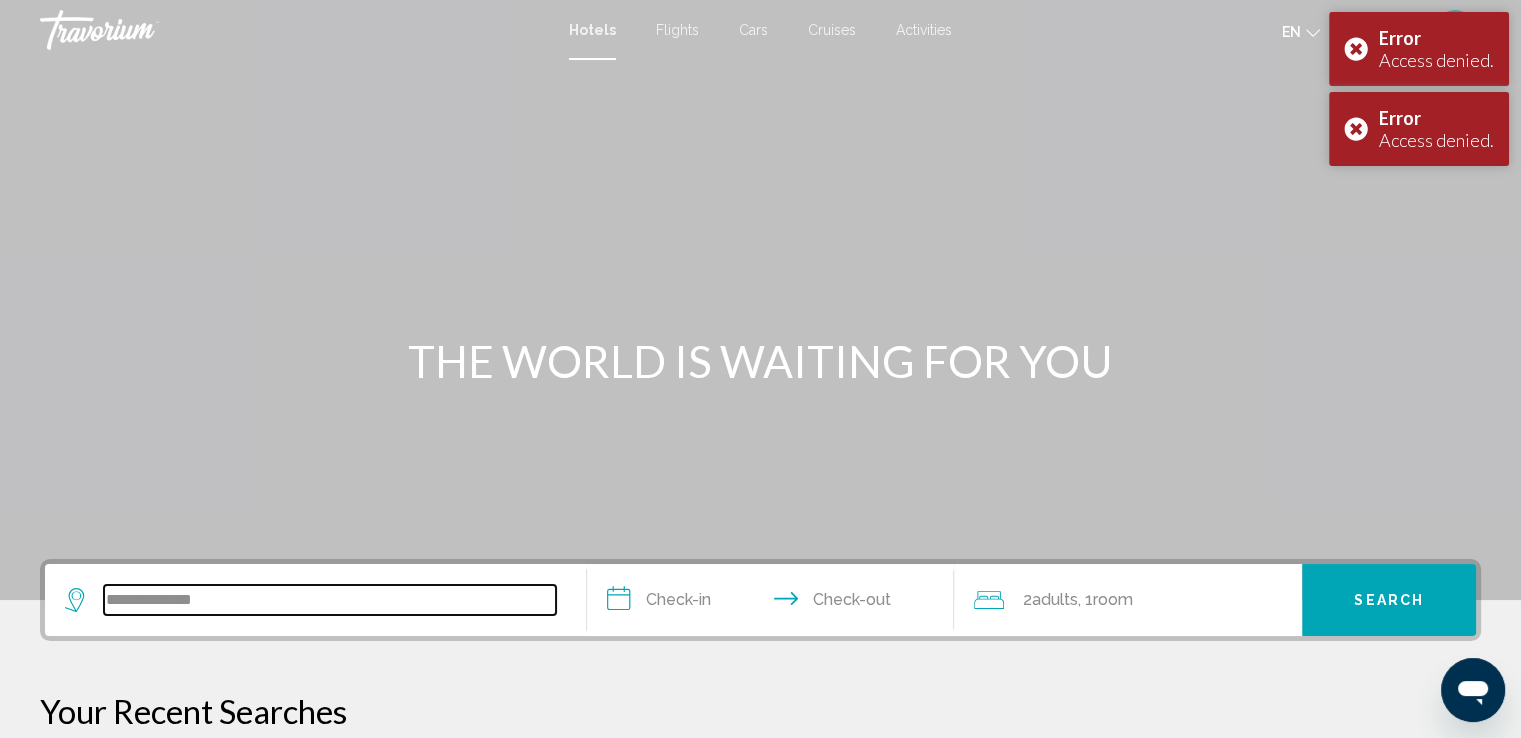 type on "**********" 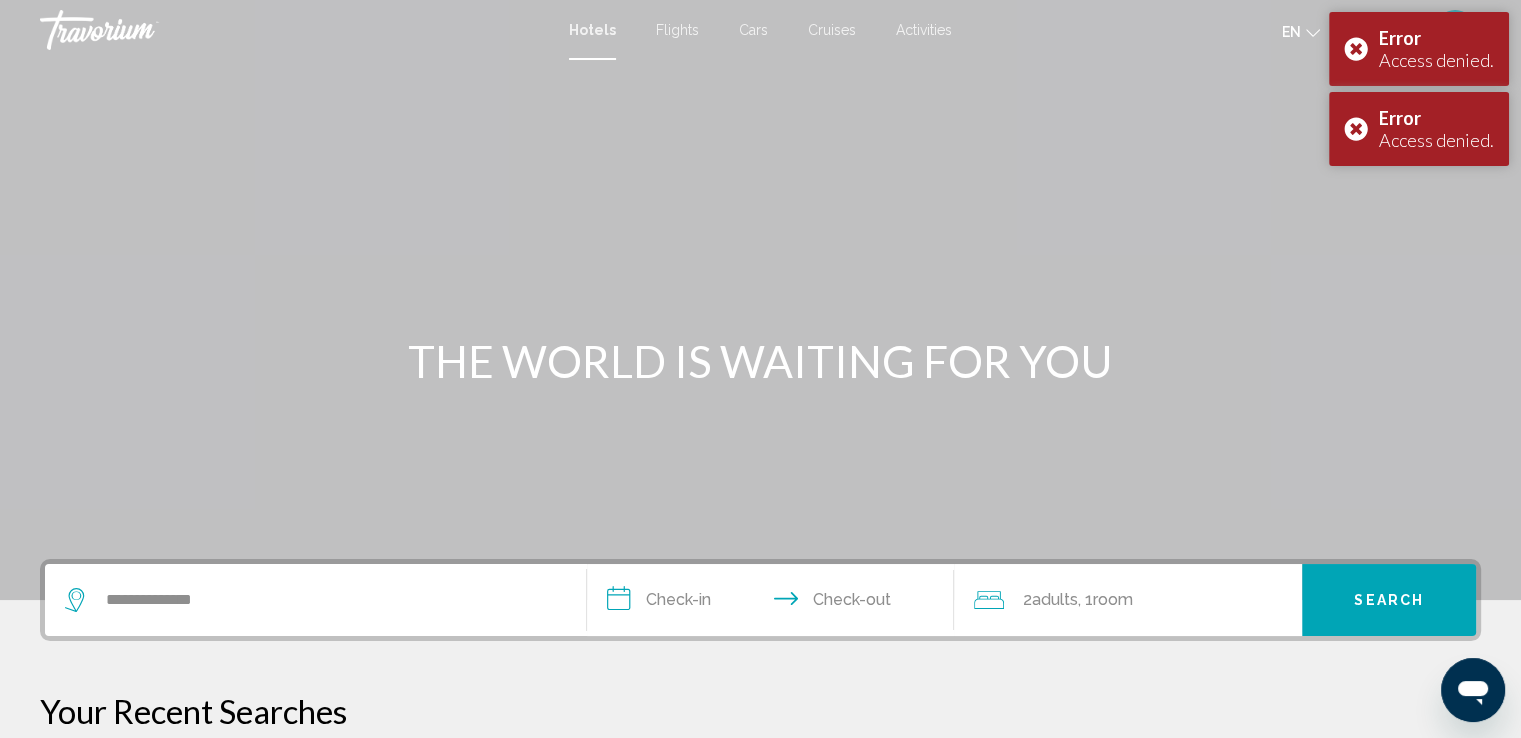 click on "**********" at bounding box center (775, 603) 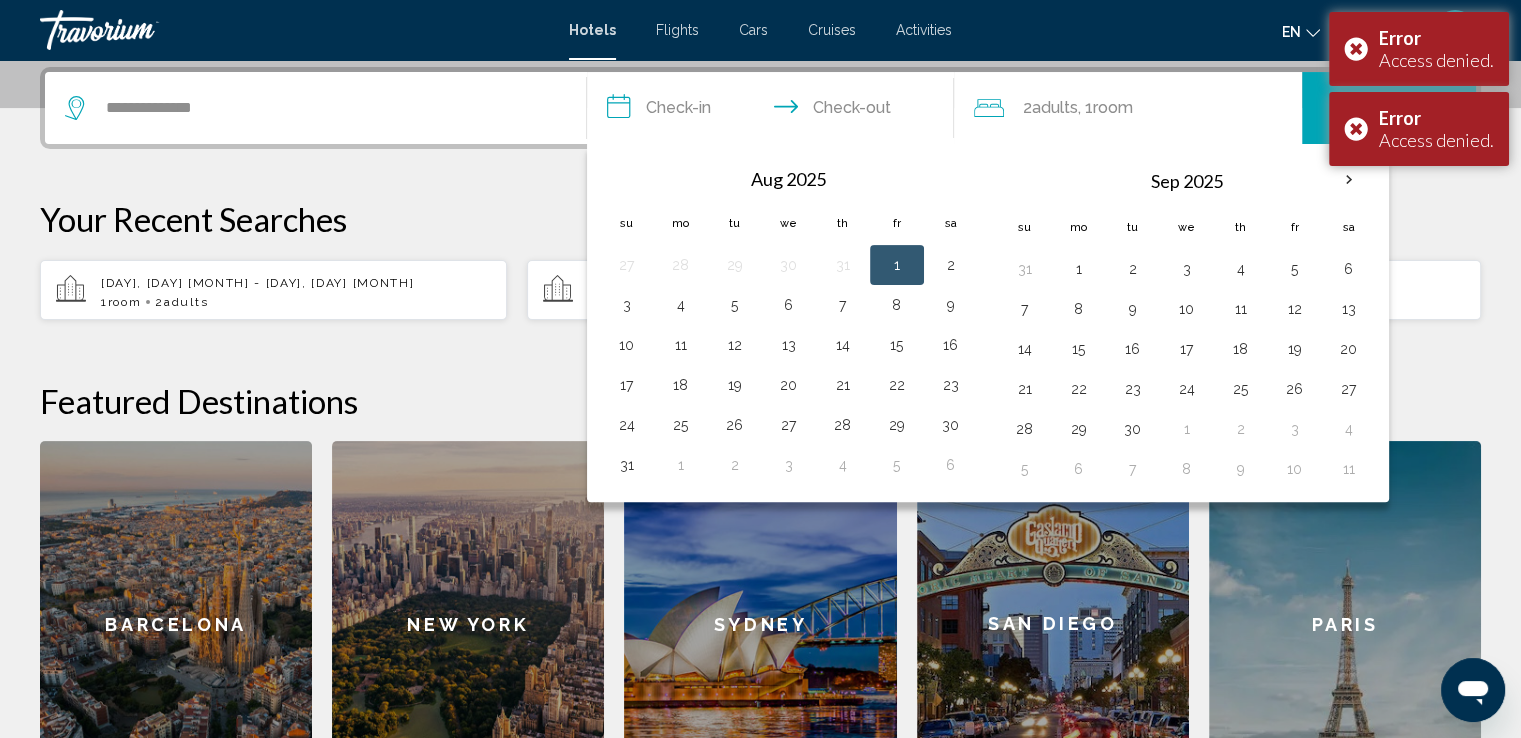 scroll, scrollTop: 493, scrollLeft: 0, axis: vertical 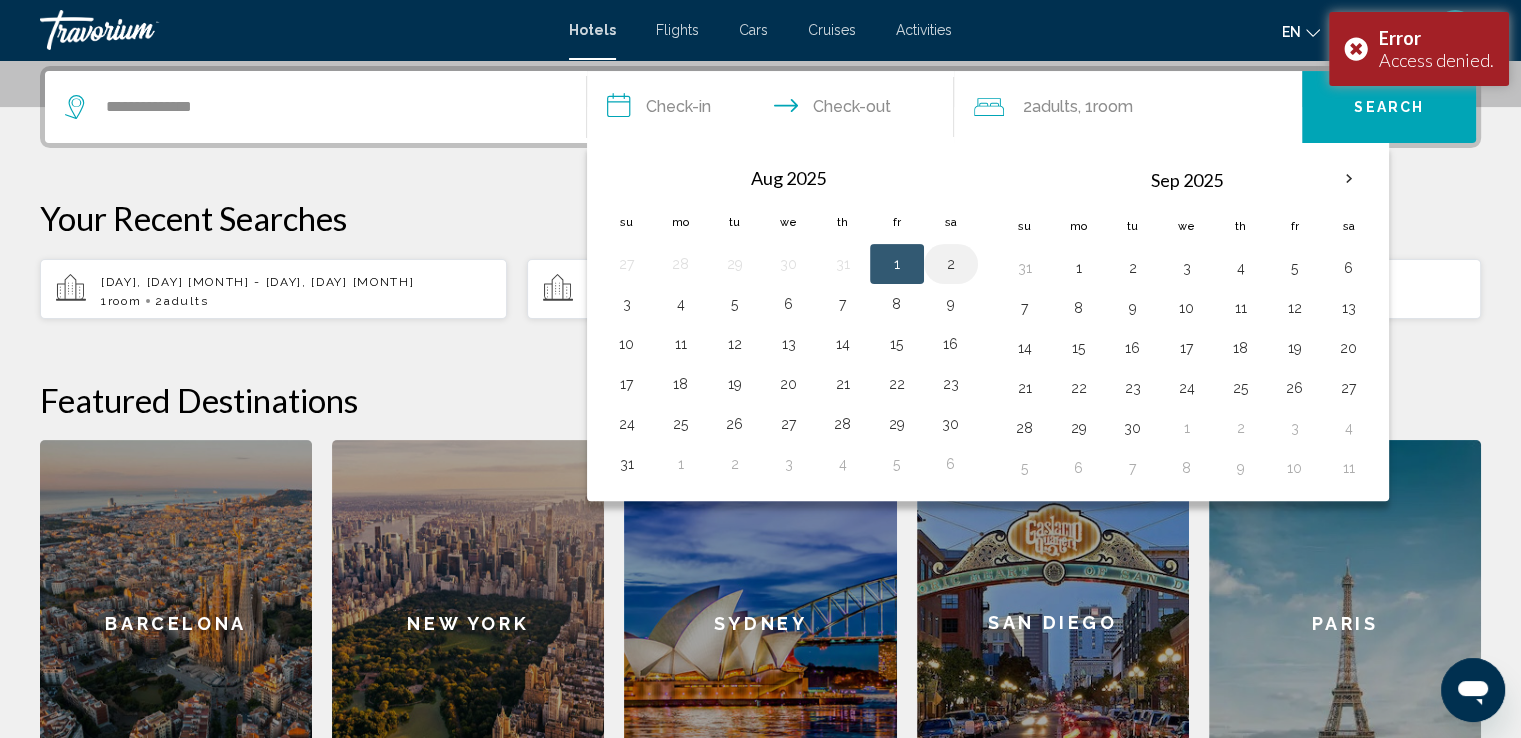click on "2" at bounding box center [951, 264] 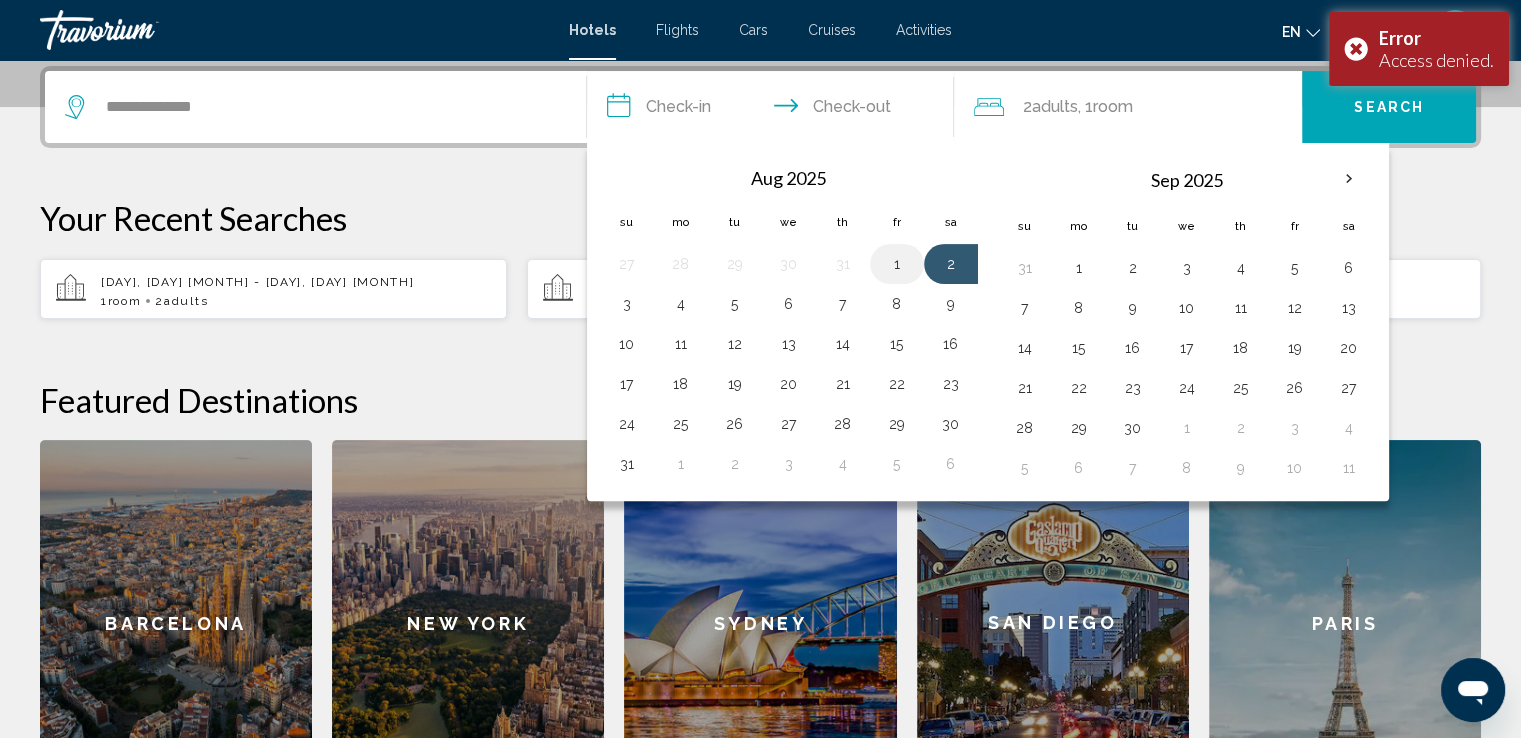 click on "1" at bounding box center [897, 264] 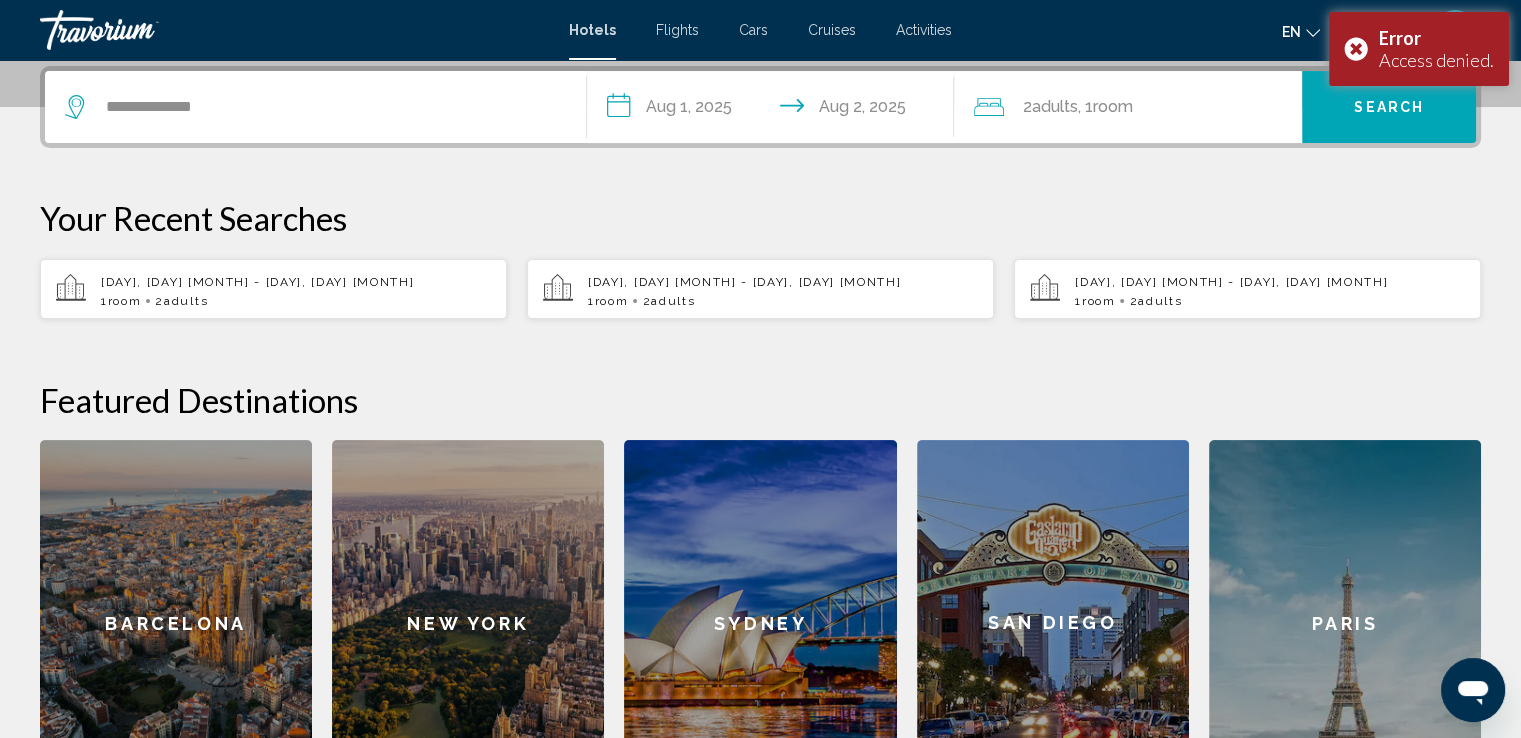 click on "**********" at bounding box center (775, 110) 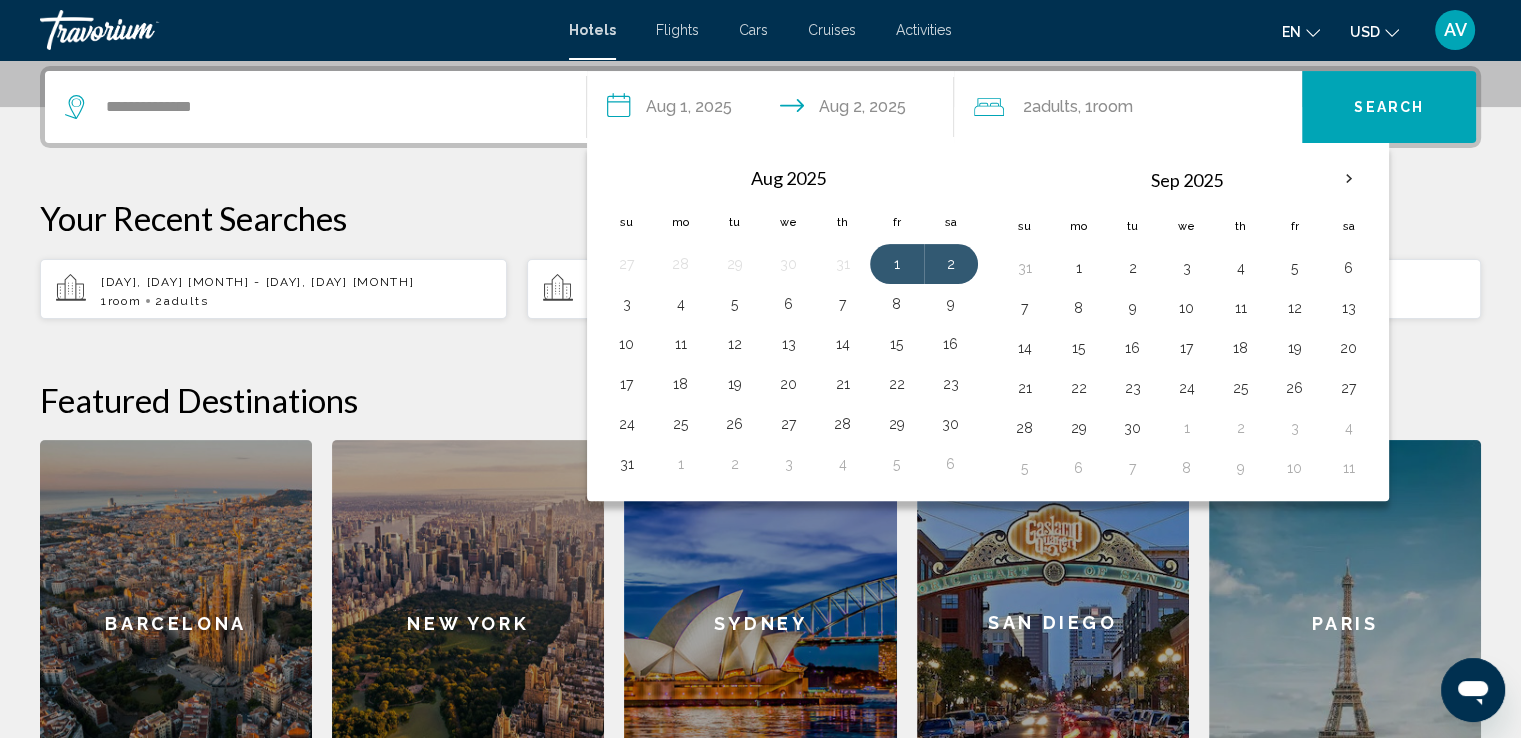 click on "**********" at bounding box center (775, 110) 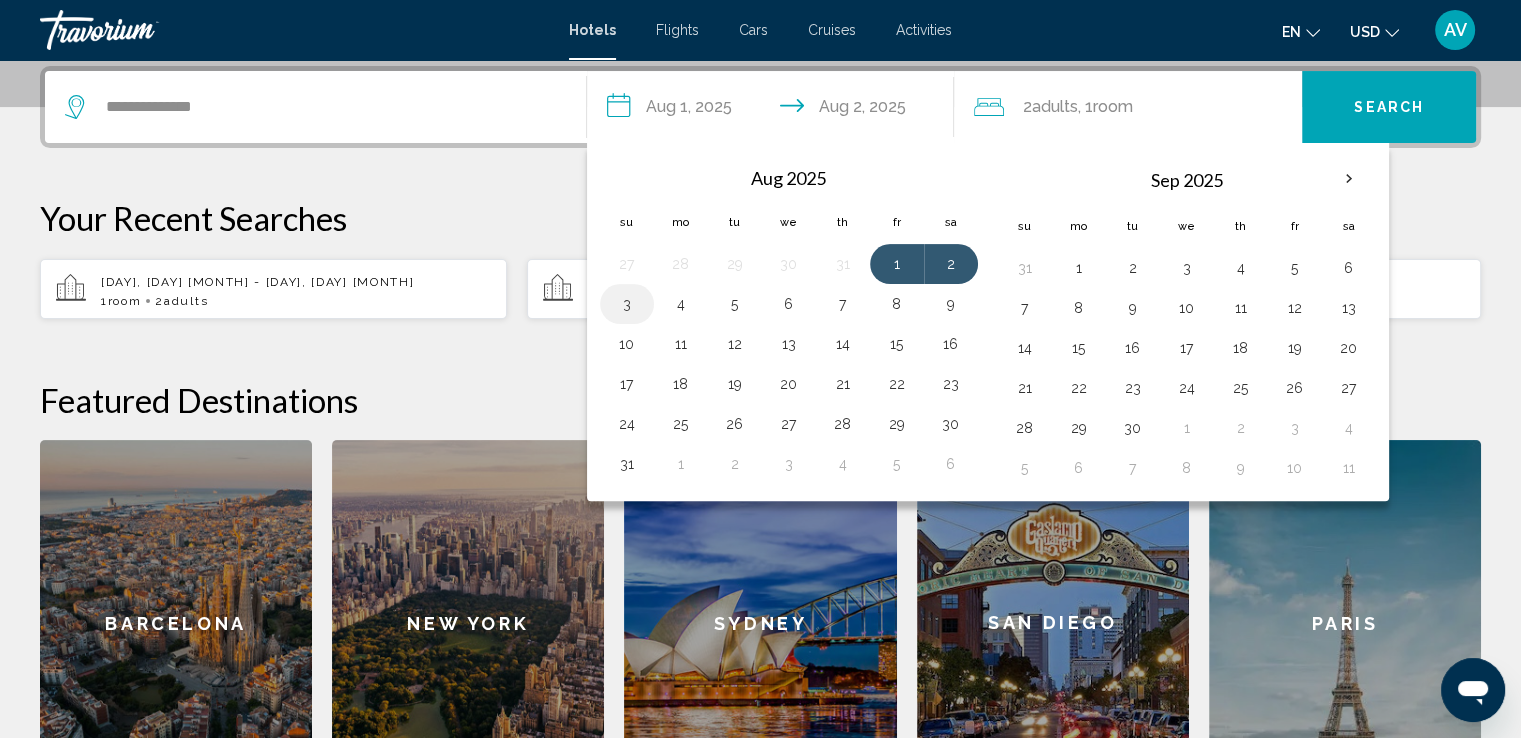click on "3" at bounding box center (627, 304) 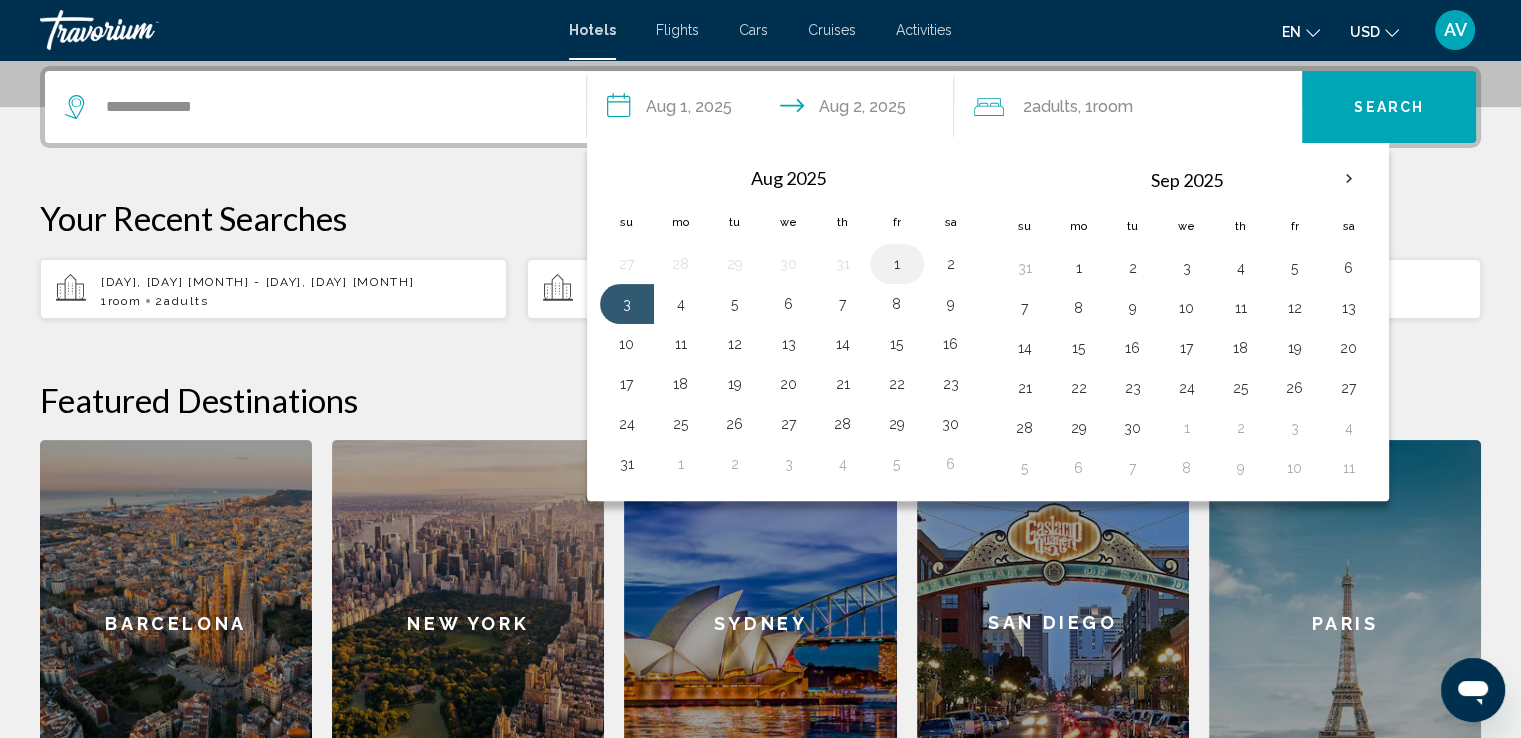 click on "1" at bounding box center (897, 264) 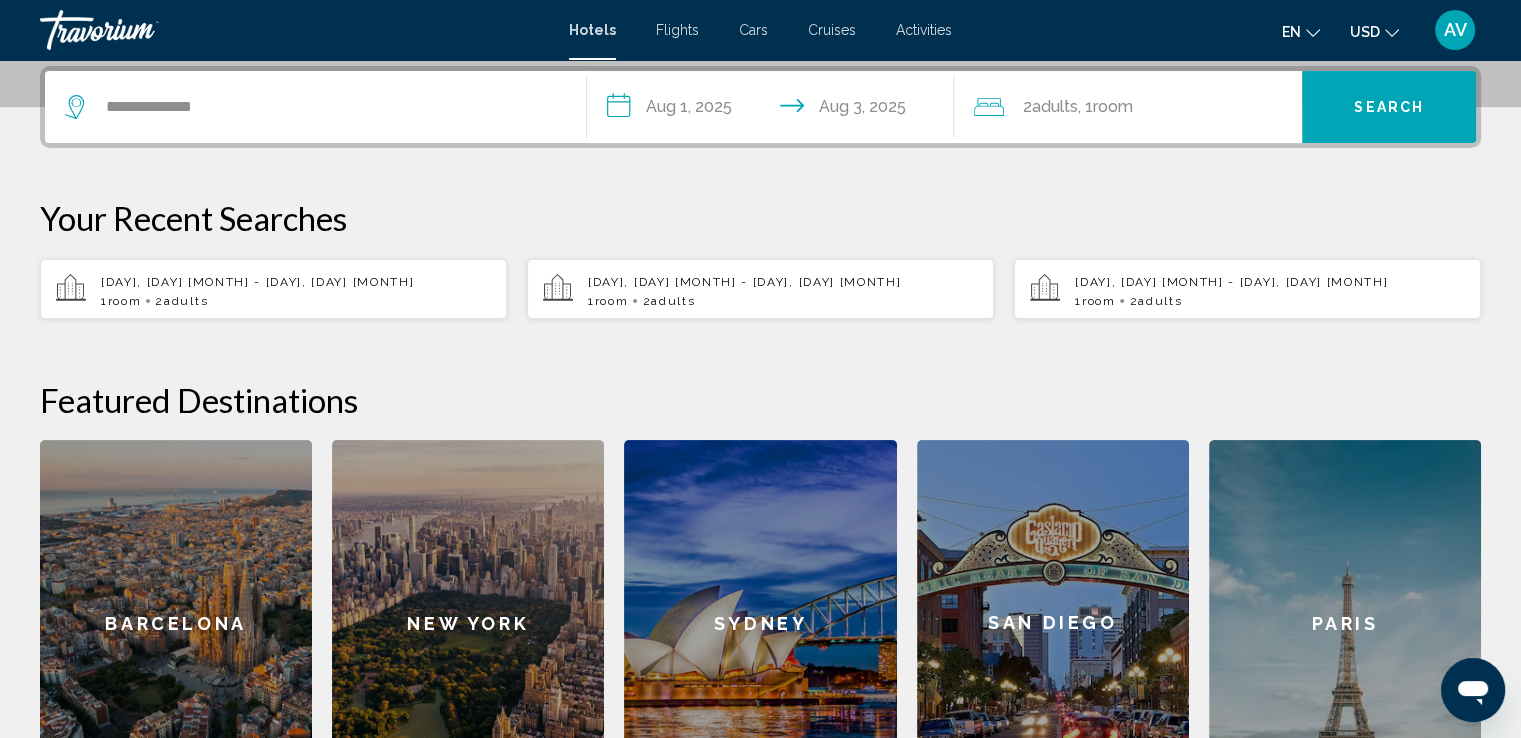 click on "Thu, 02 May - Sun, 12 May  1  Room rooms 2  Adult Adults" at bounding box center [760, 289] 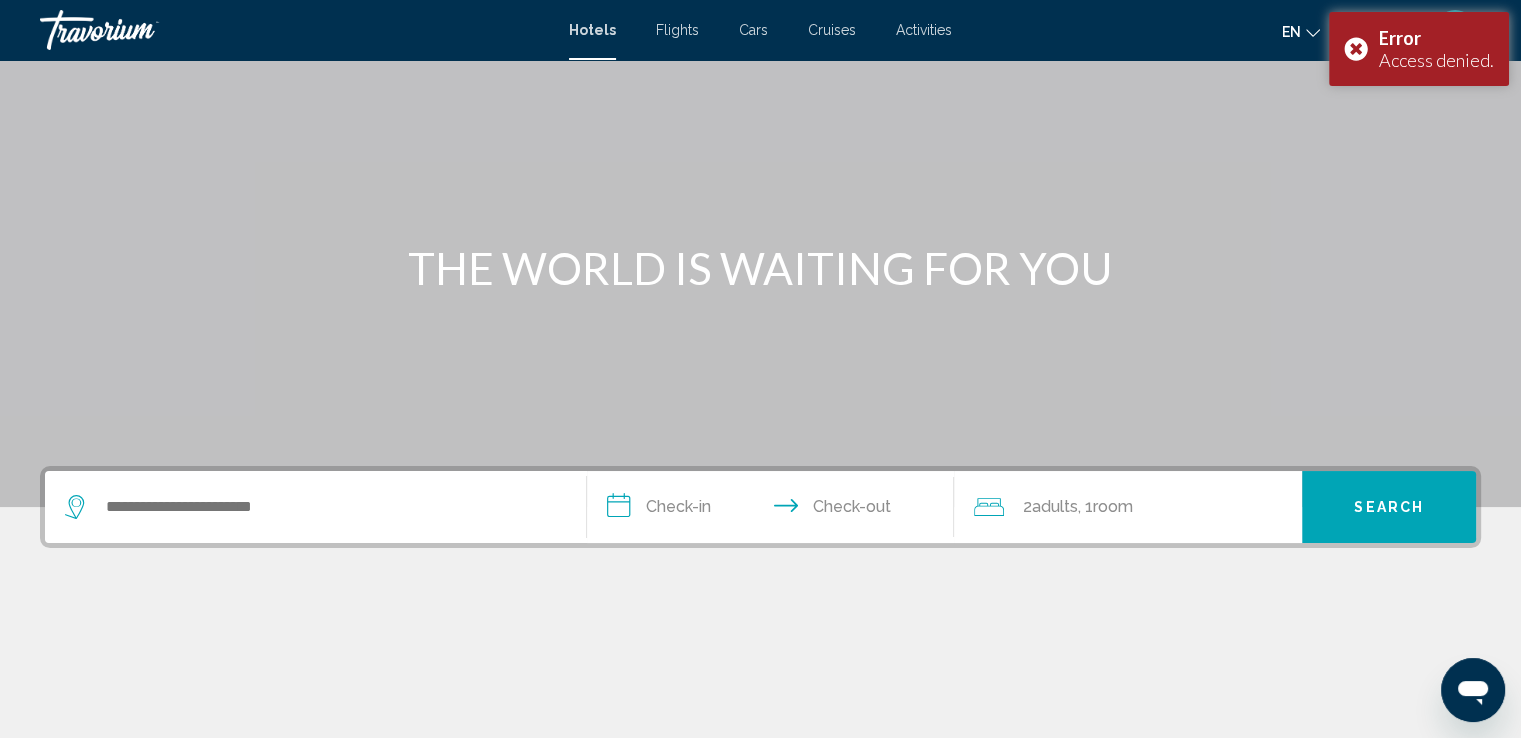 scroll, scrollTop: 0, scrollLeft: 0, axis: both 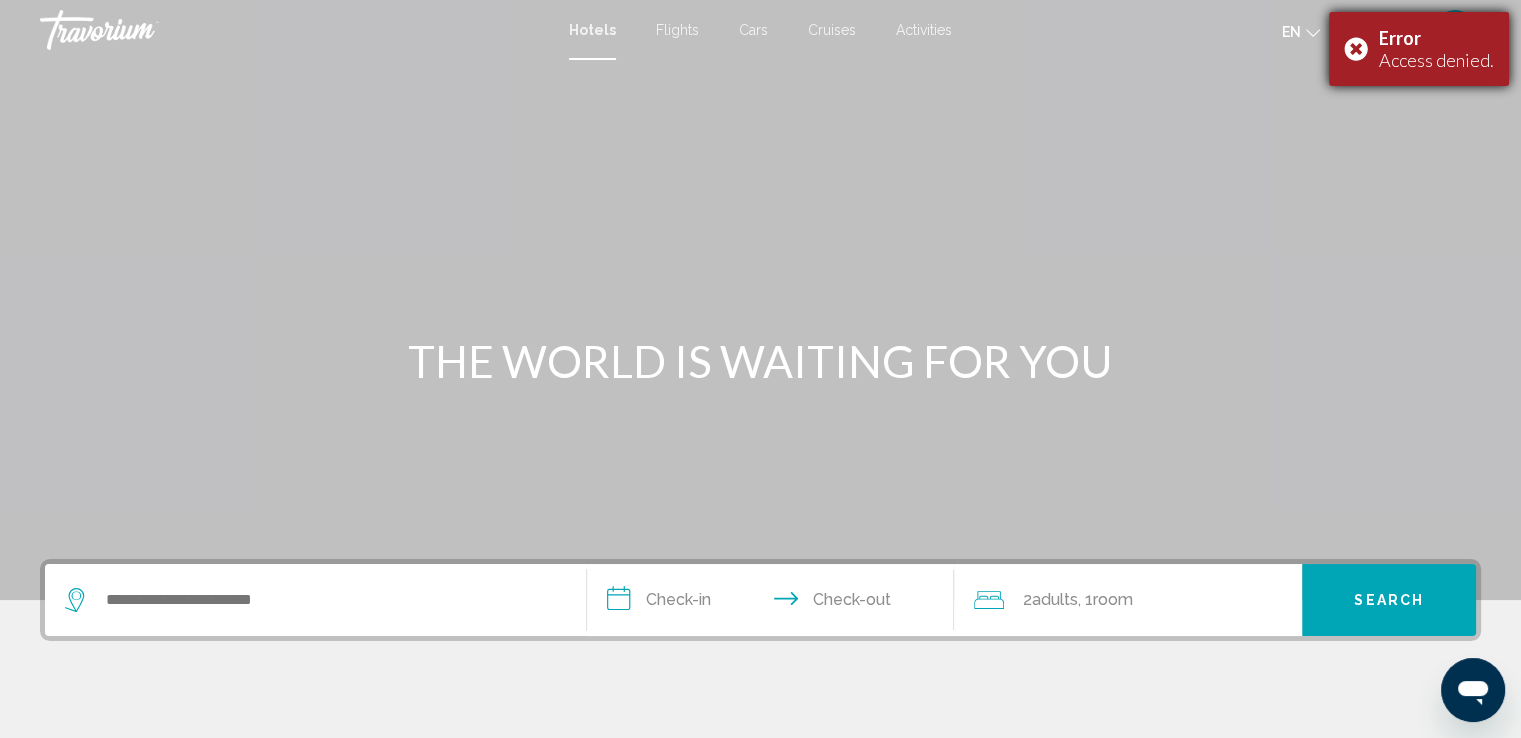 click on "Error   Access denied." at bounding box center (1419, 49) 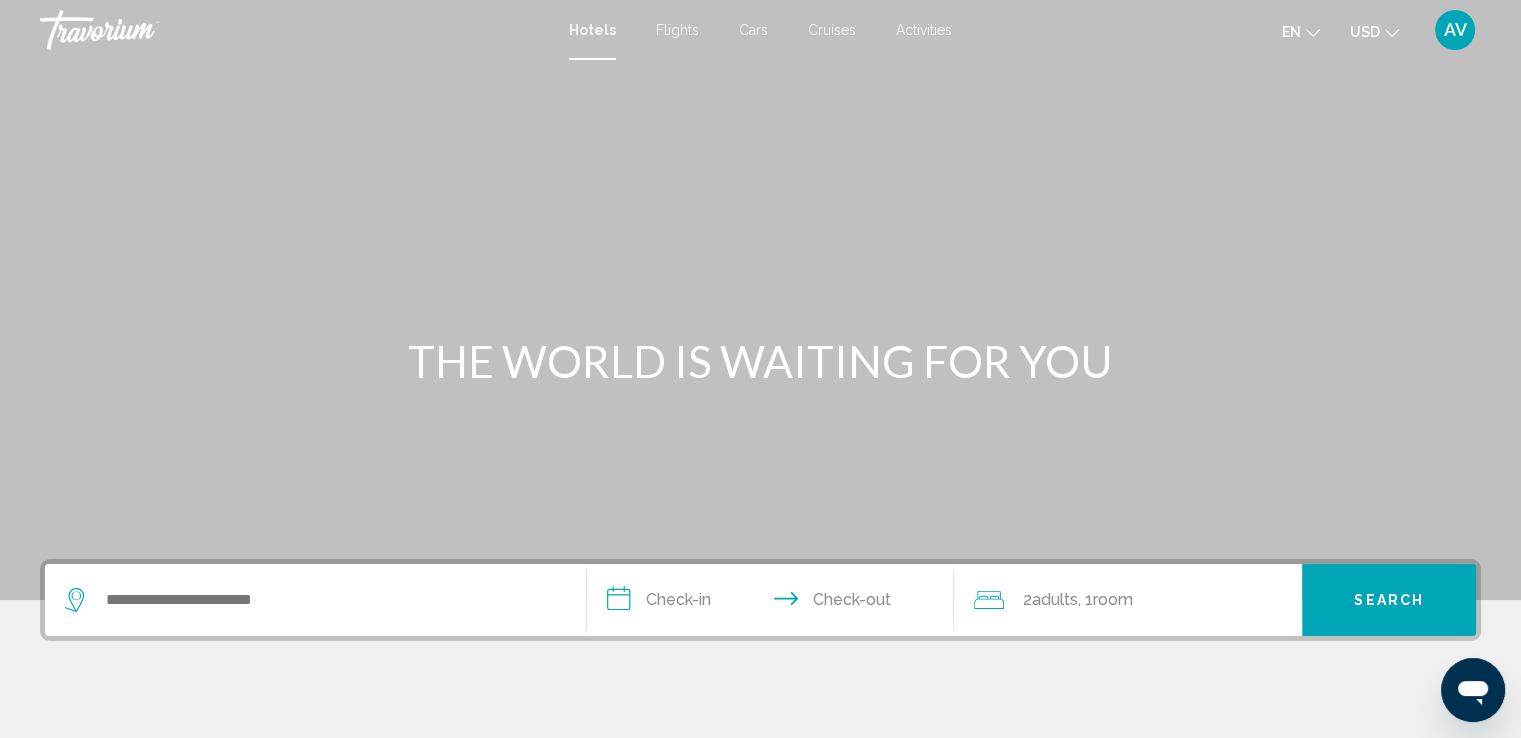click at bounding box center [315, 600] 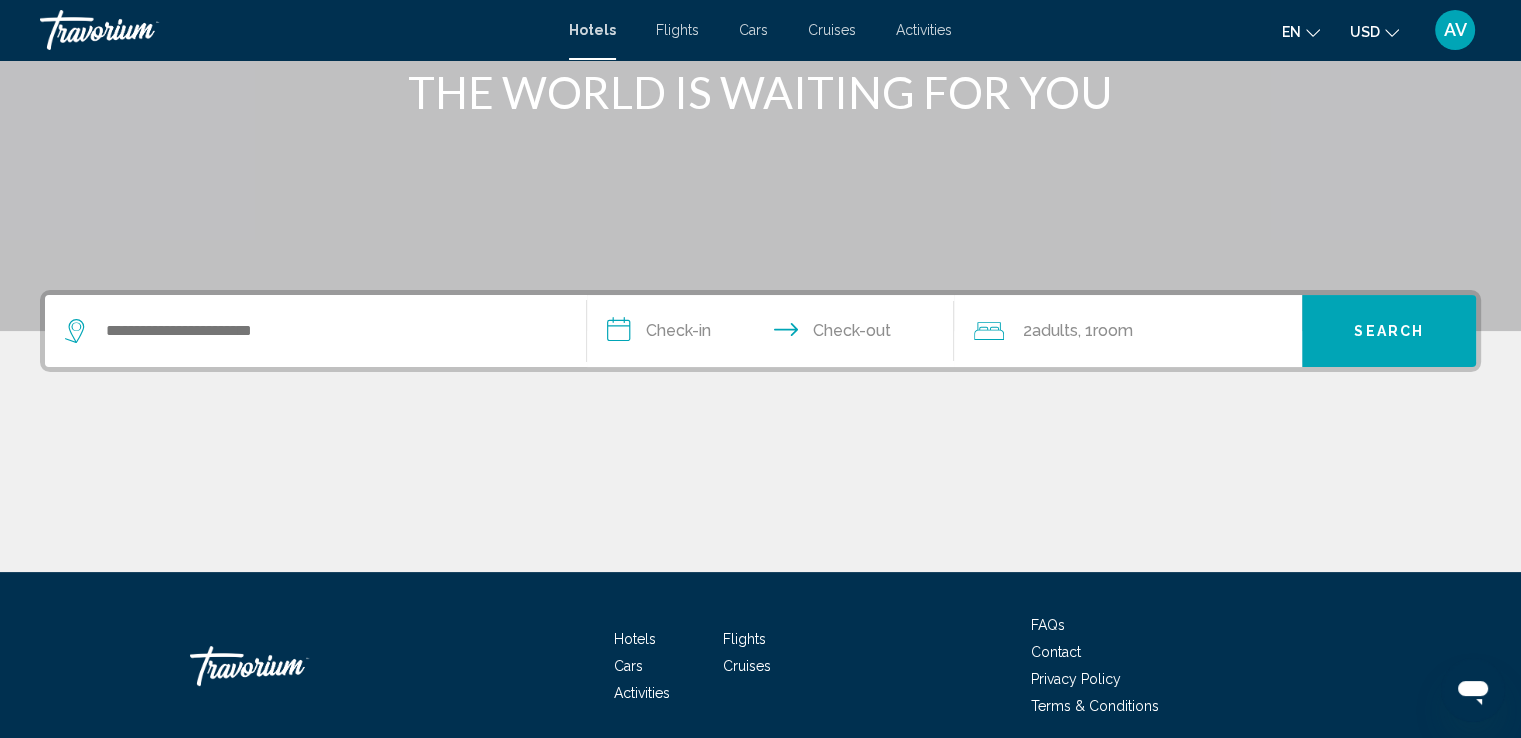 scroll, scrollTop: 348, scrollLeft: 0, axis: vertical 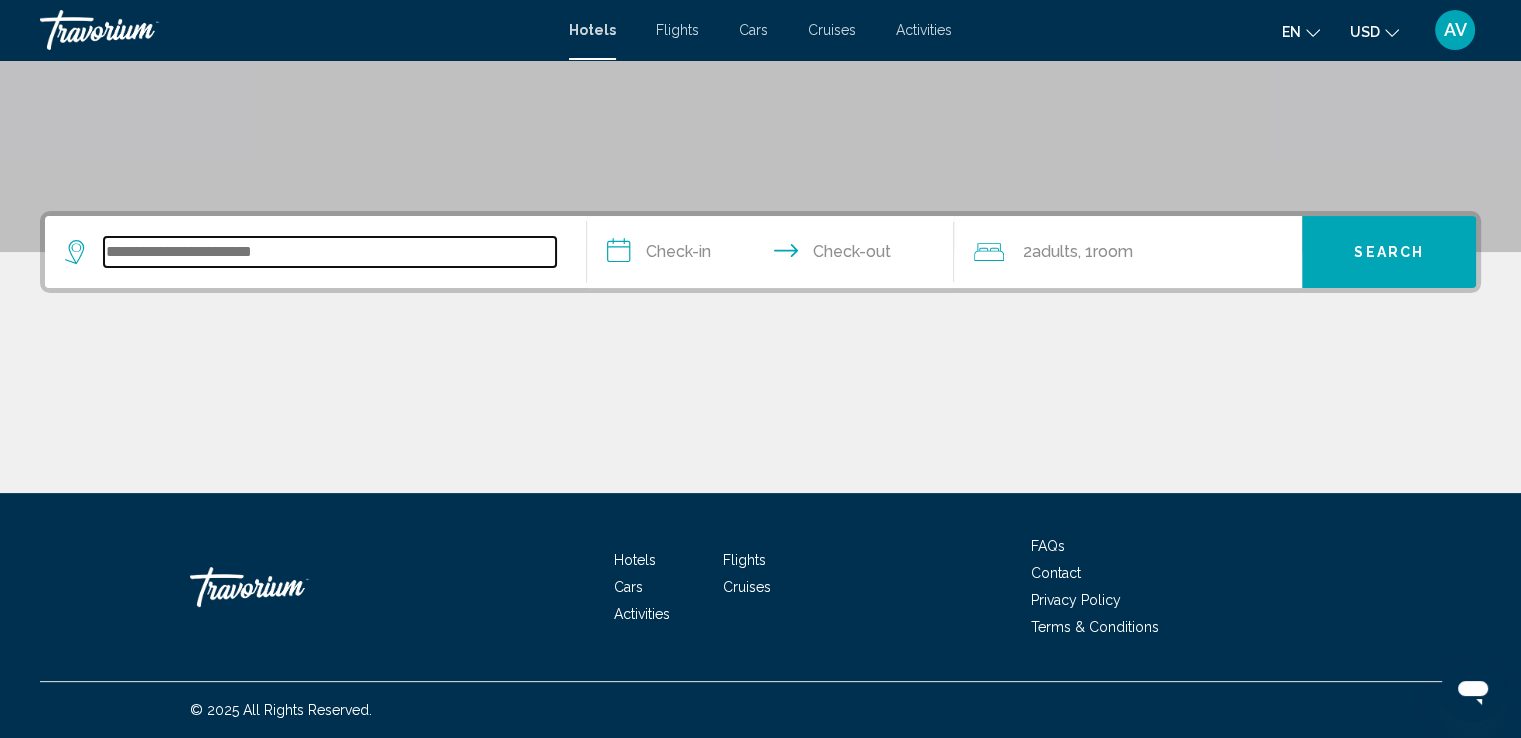 click at bounding box center [330, 252] 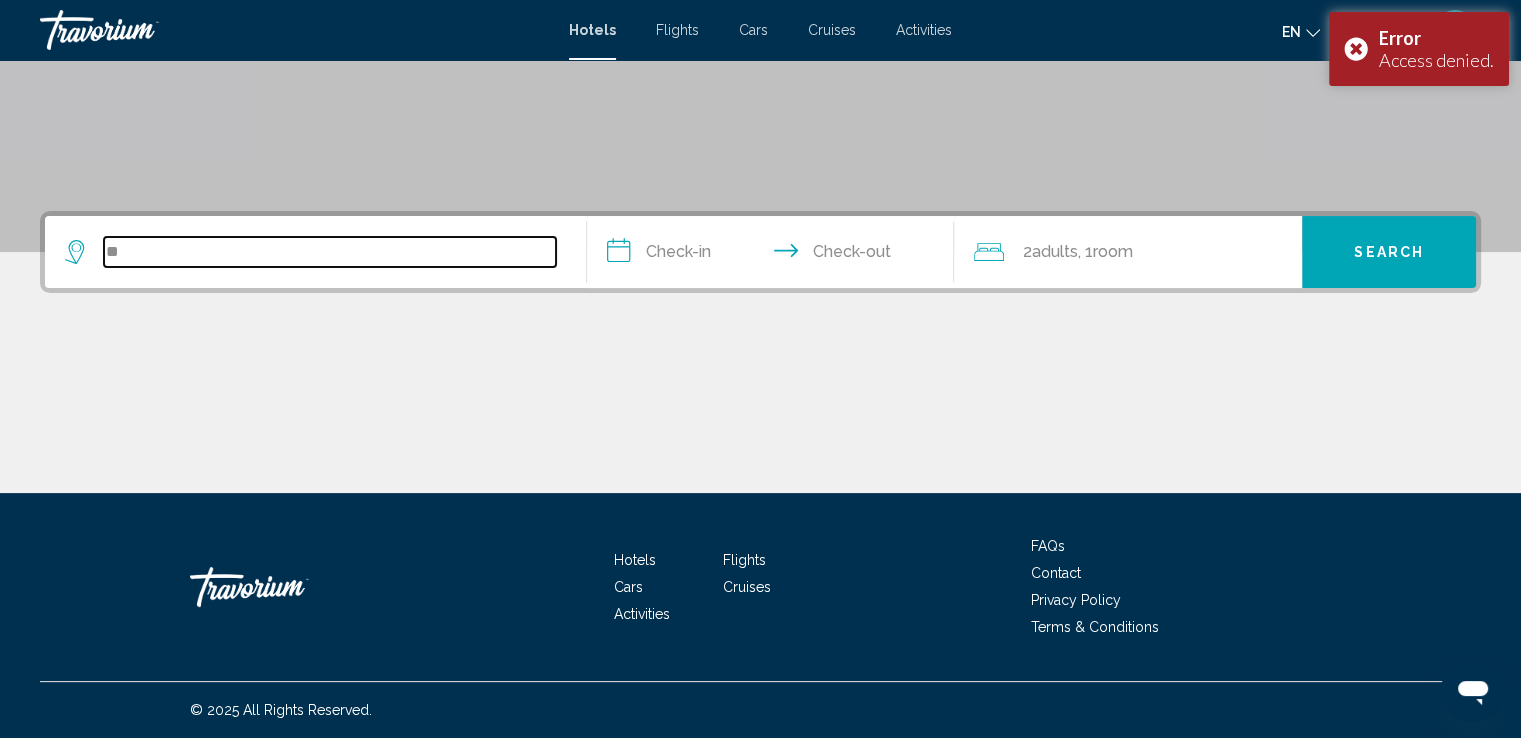 type on "*" 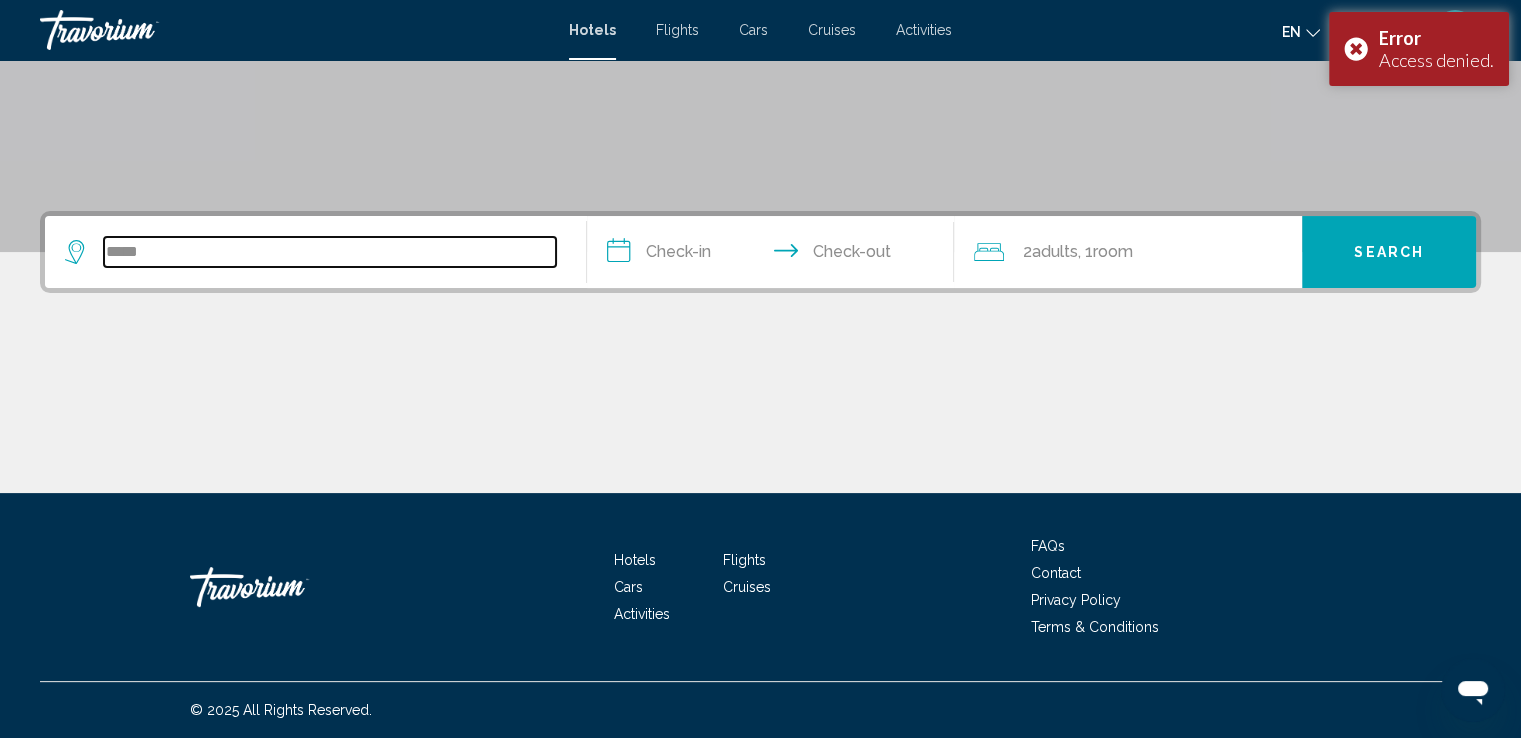 type on "******" 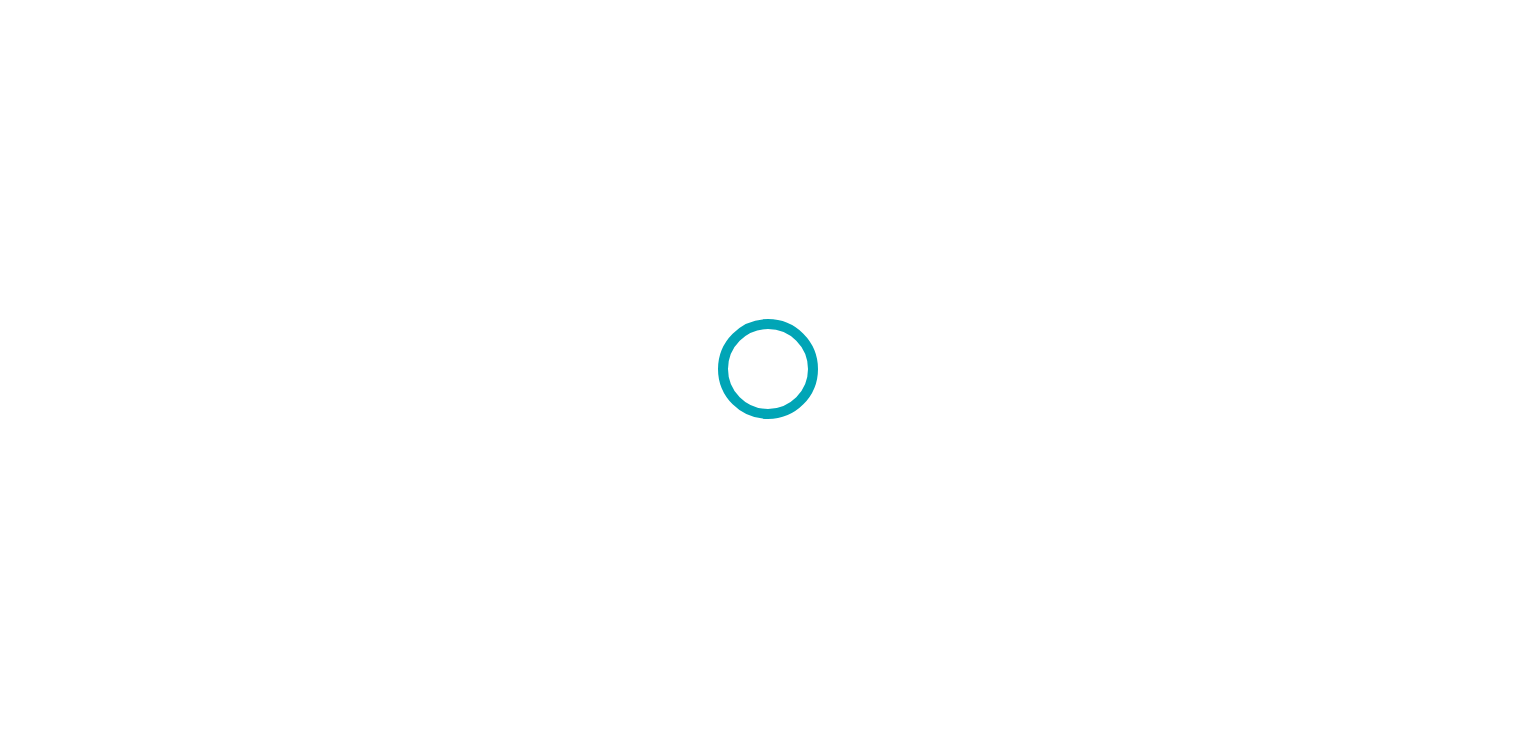 scroll, scrollTop: 0, scrollLeft: 0, axis: both 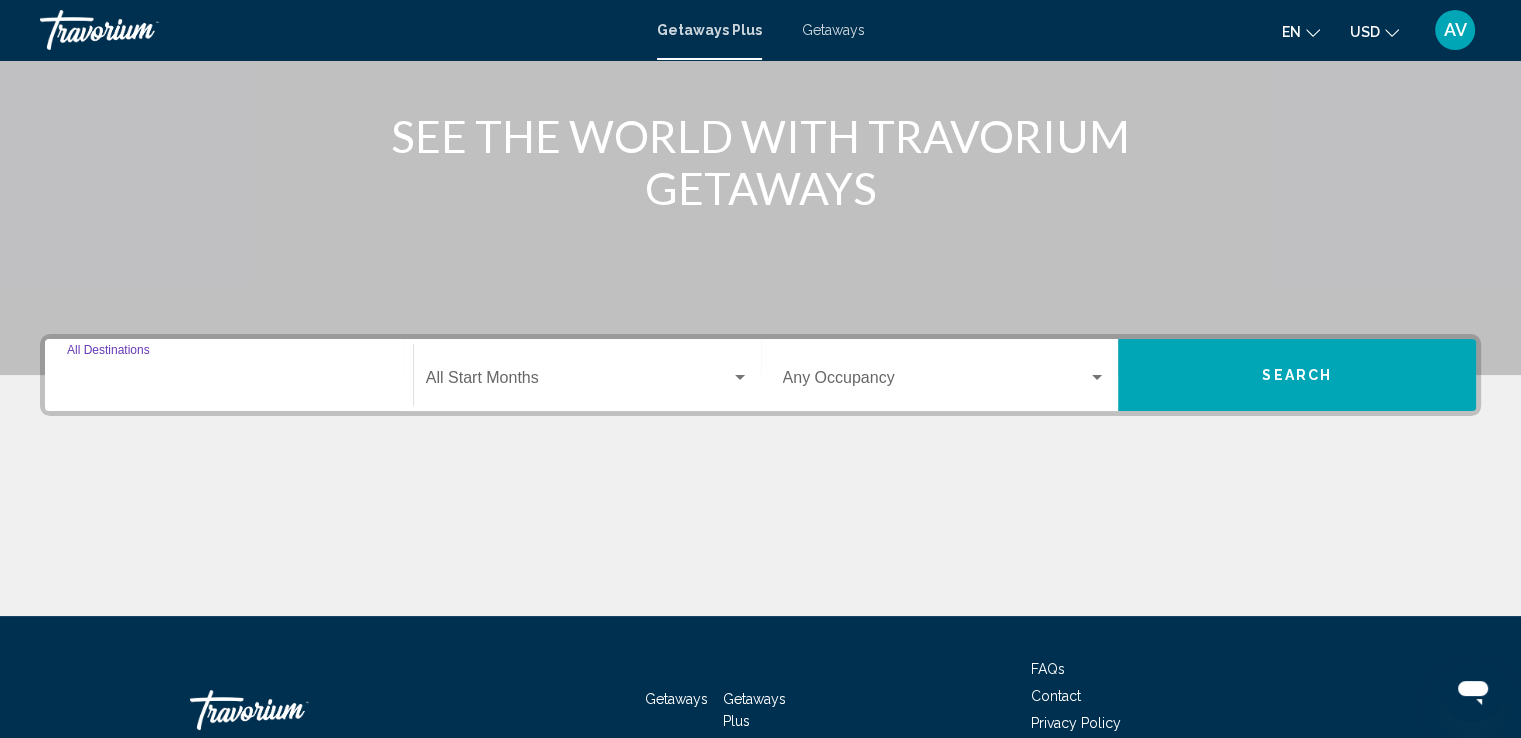 click on "Destination All Destinations" at bounding box center (229, 382) 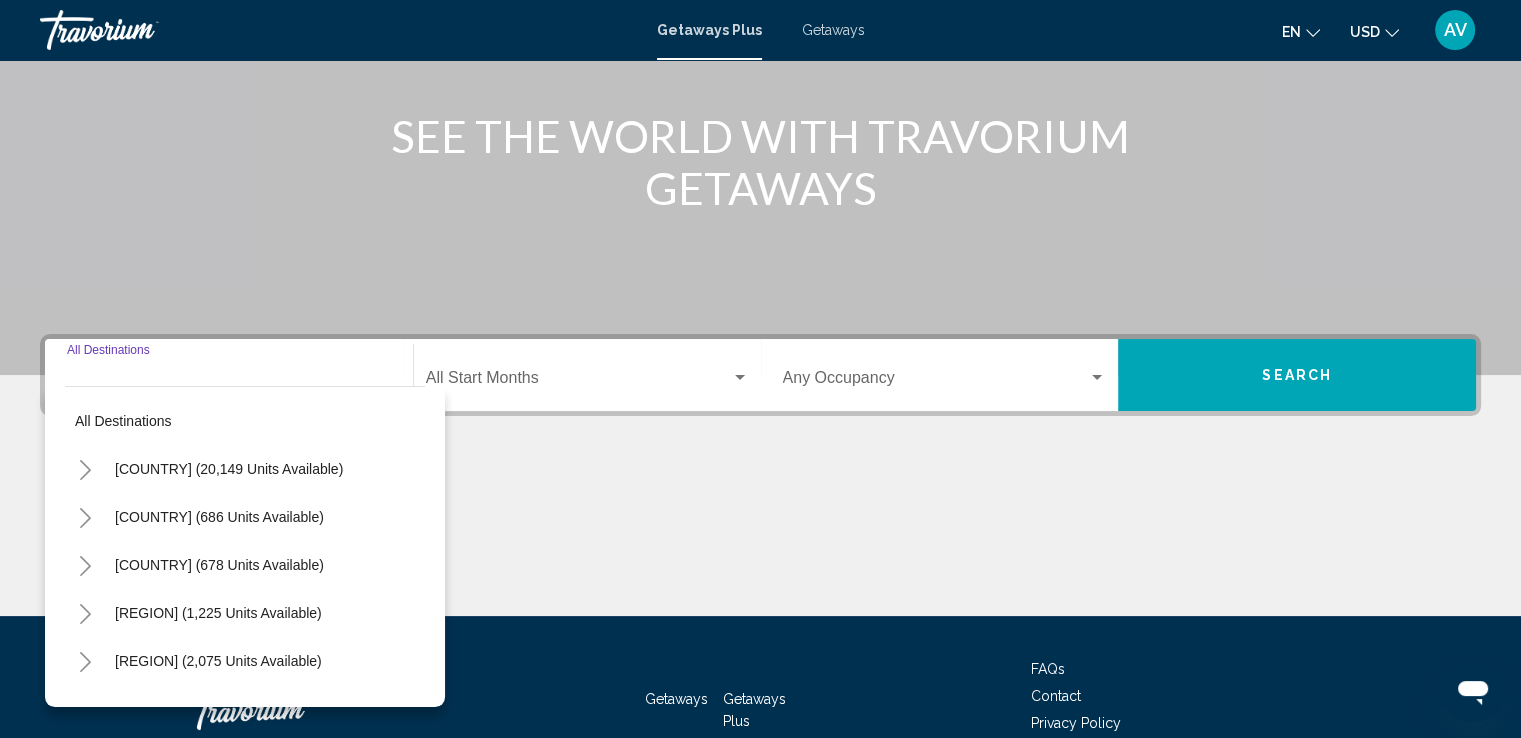 scroll, scrollTop: 348, scrollLeft: 0, axis: vertical 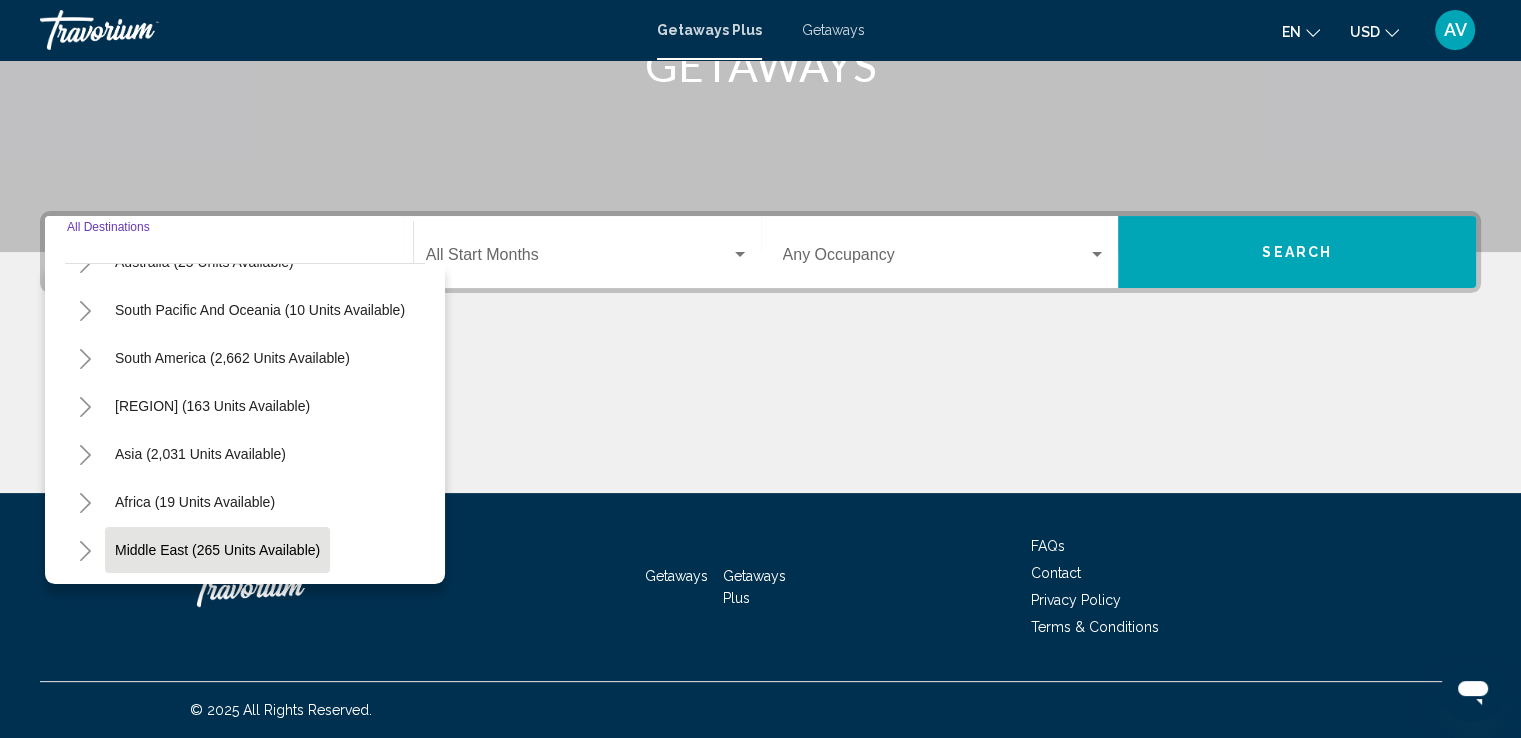 click on "Middle East (265 units available)" 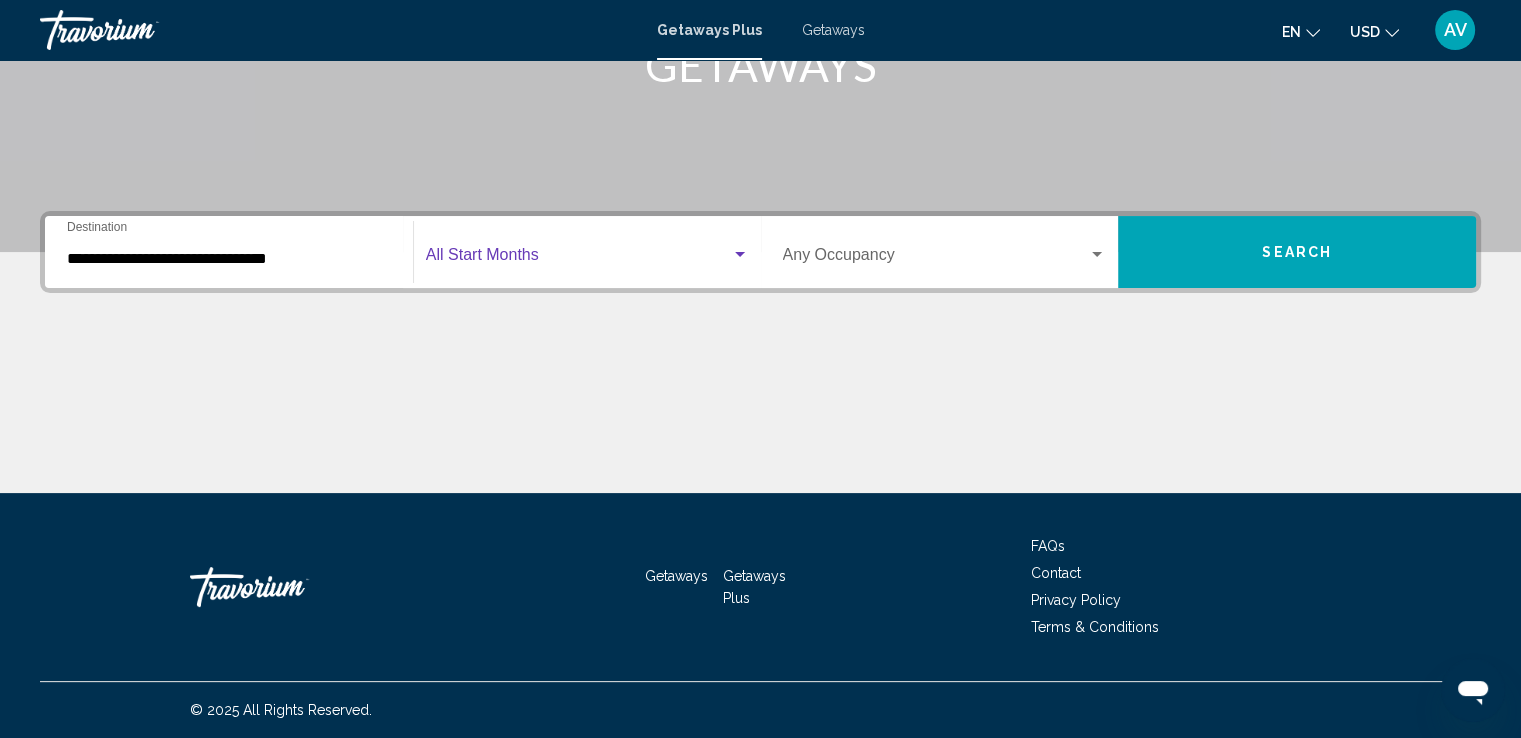 click at bounding box center (578, 259) 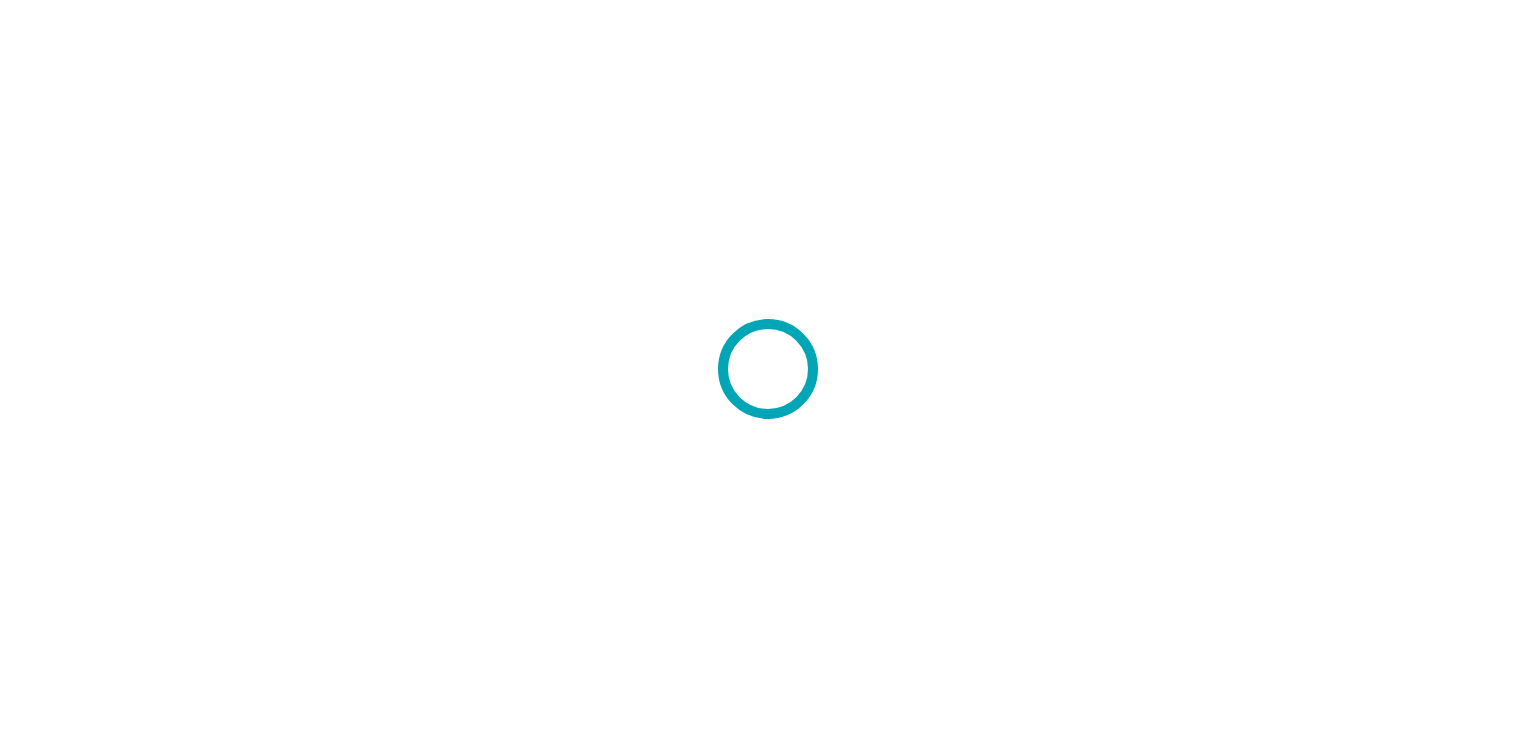 scroll, scrollTop: 0, scrollLeft: 0, axis: both 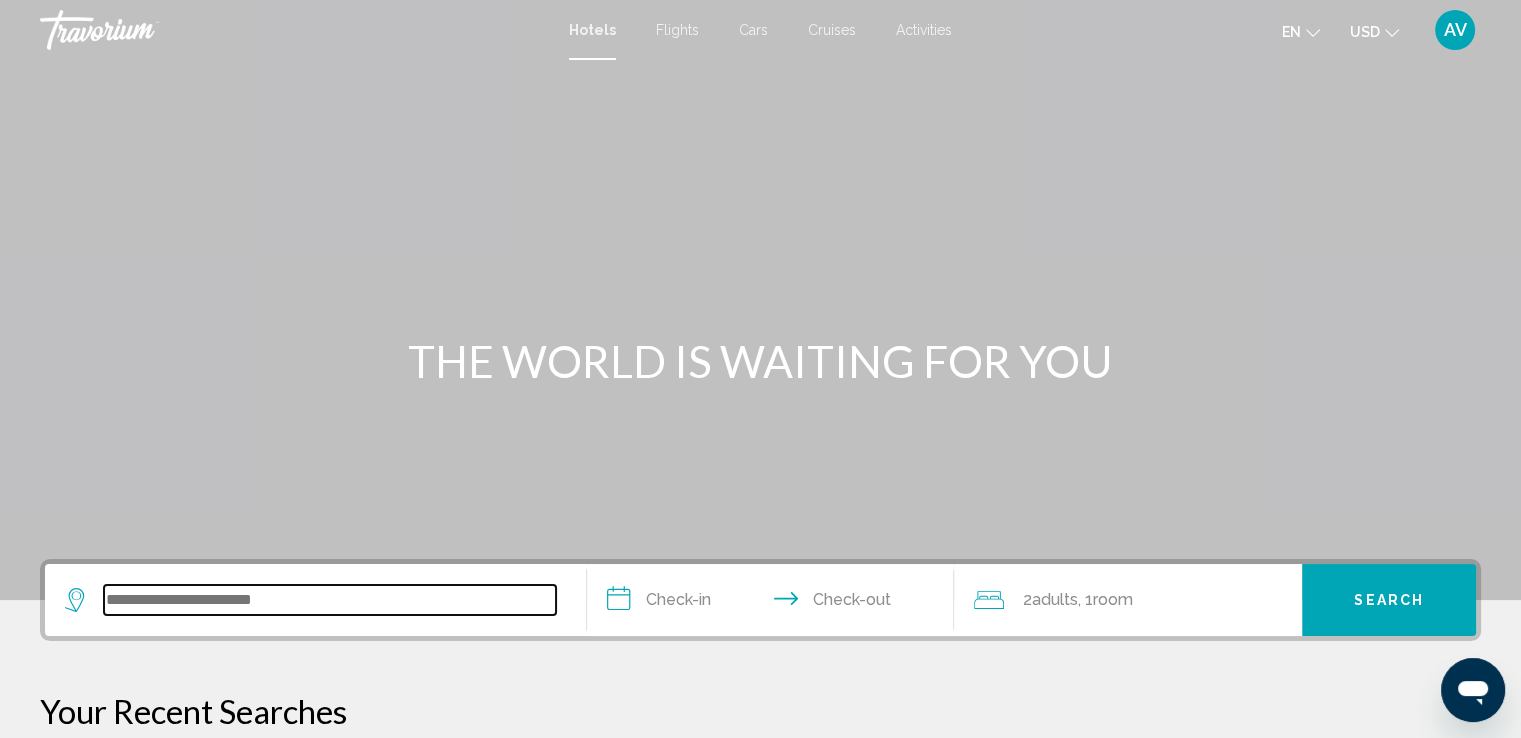 click at bounding box center (330, 600) 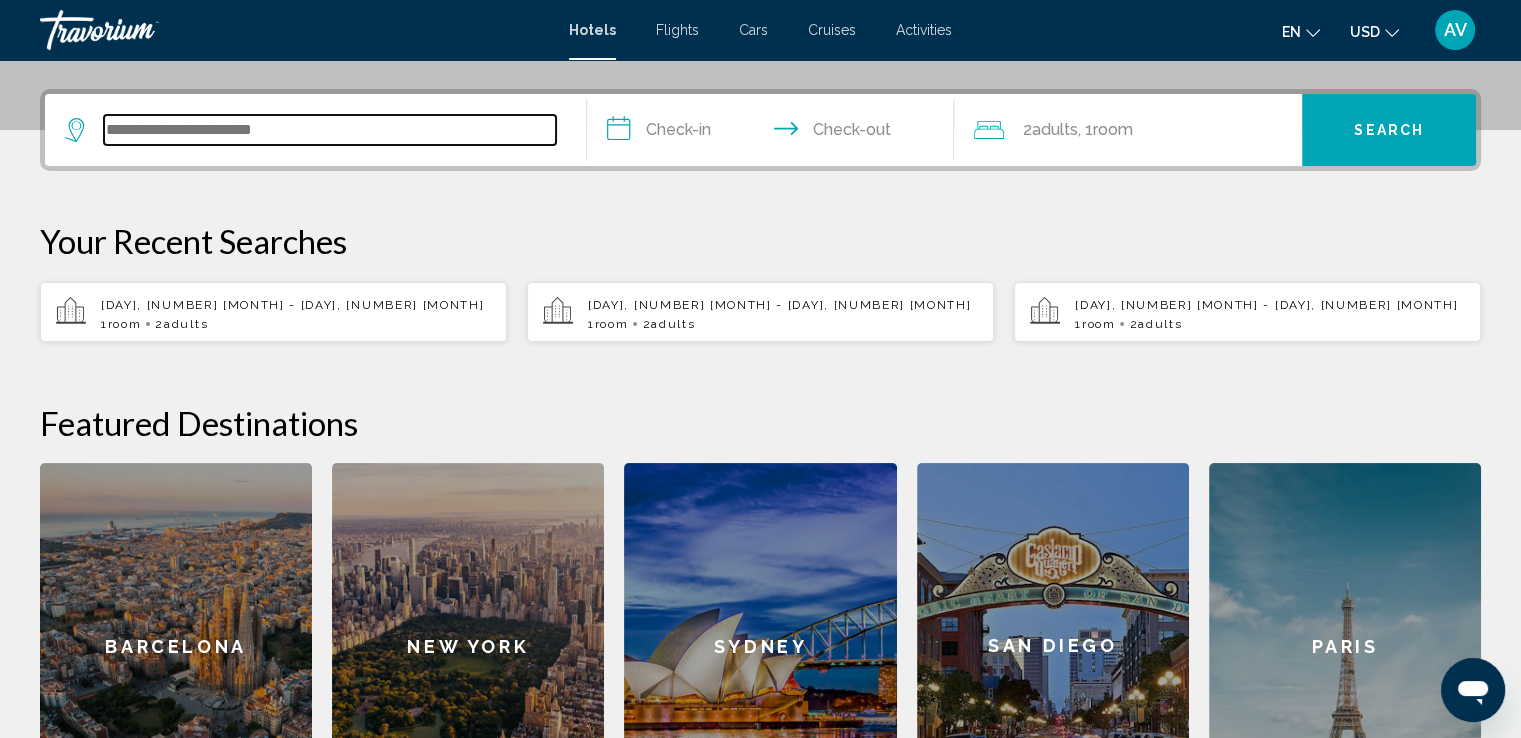 scroll, scrollTop: 493, scrollLeft: 0, axis: vertical 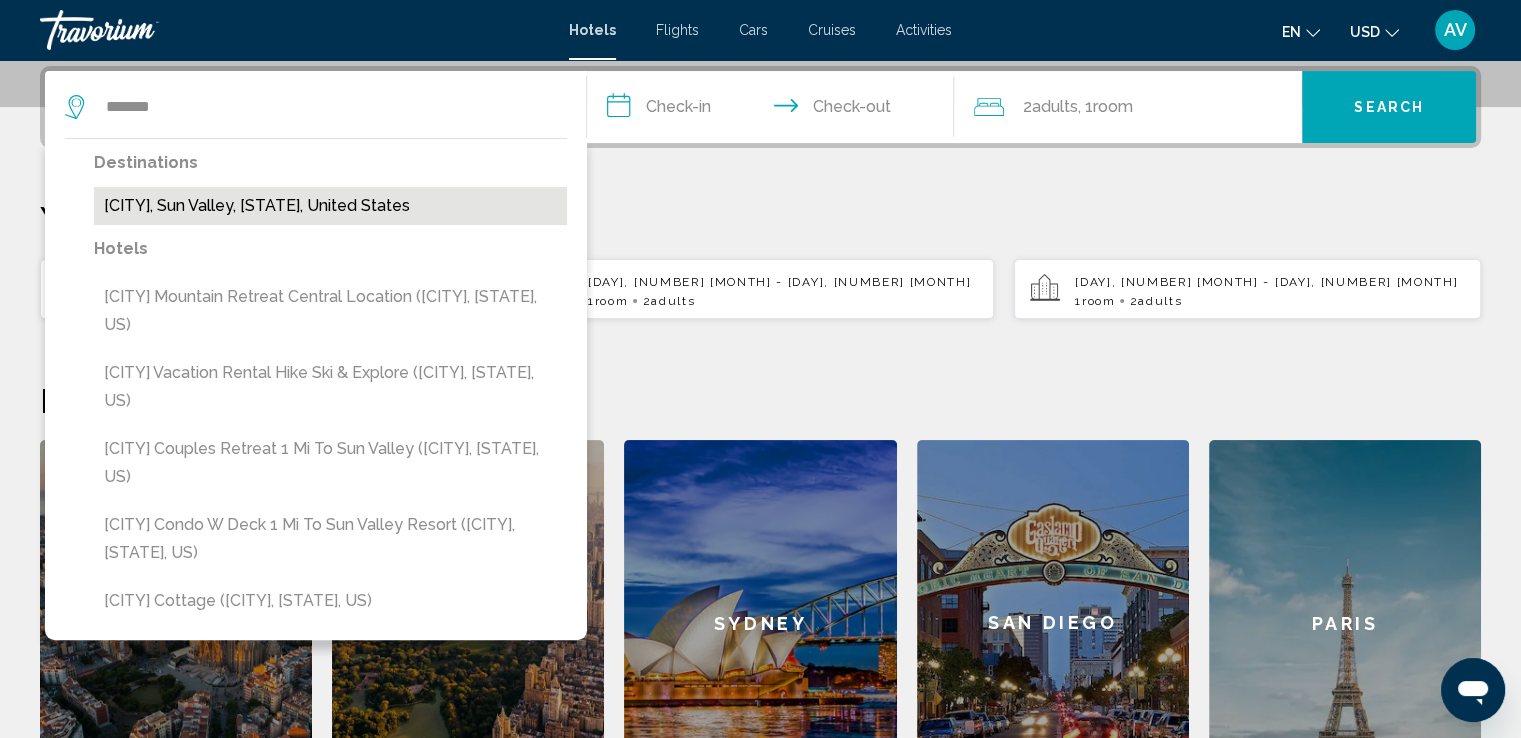 click on "[CITY], Sun Valley, [STATE], United States" at bounding box center [330, 206] 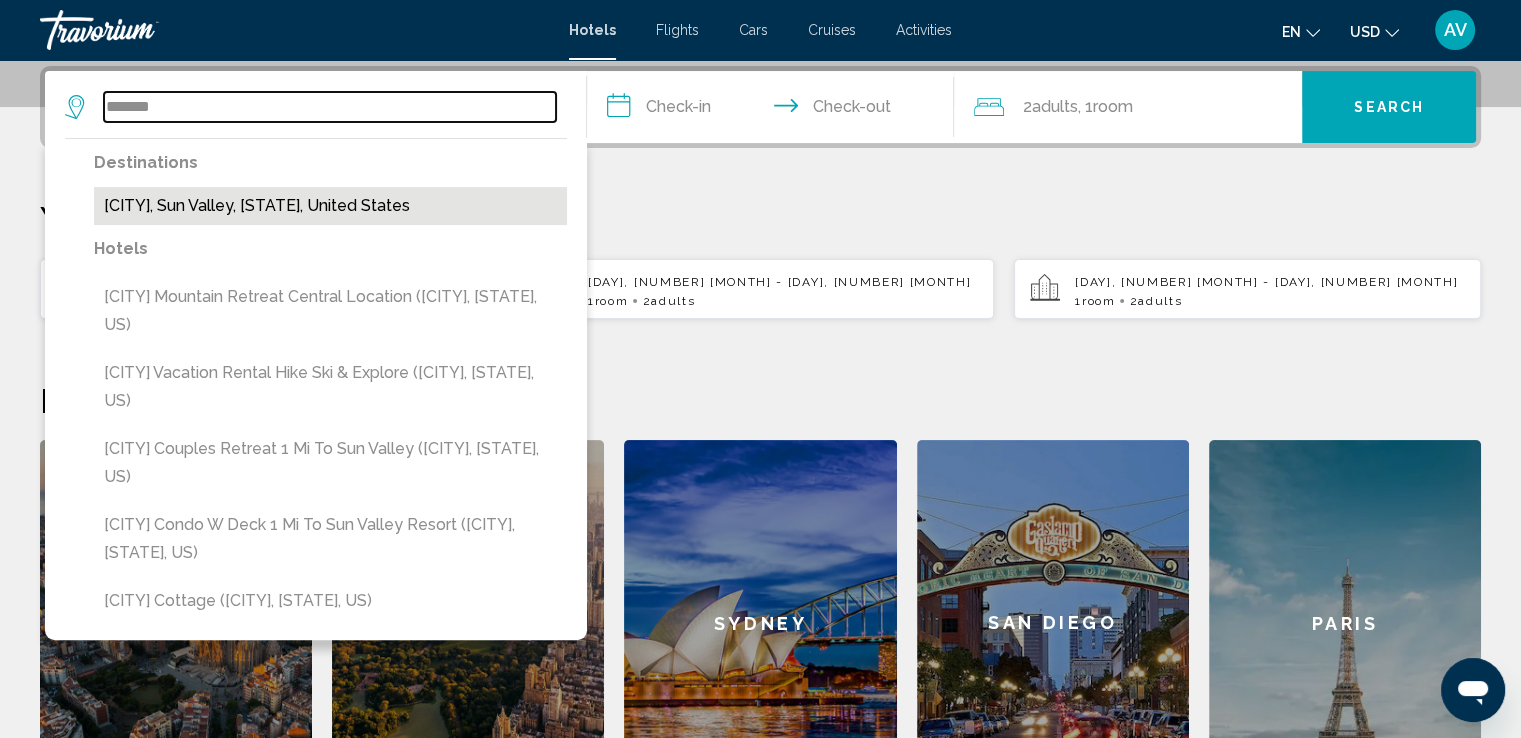 type on "**********" 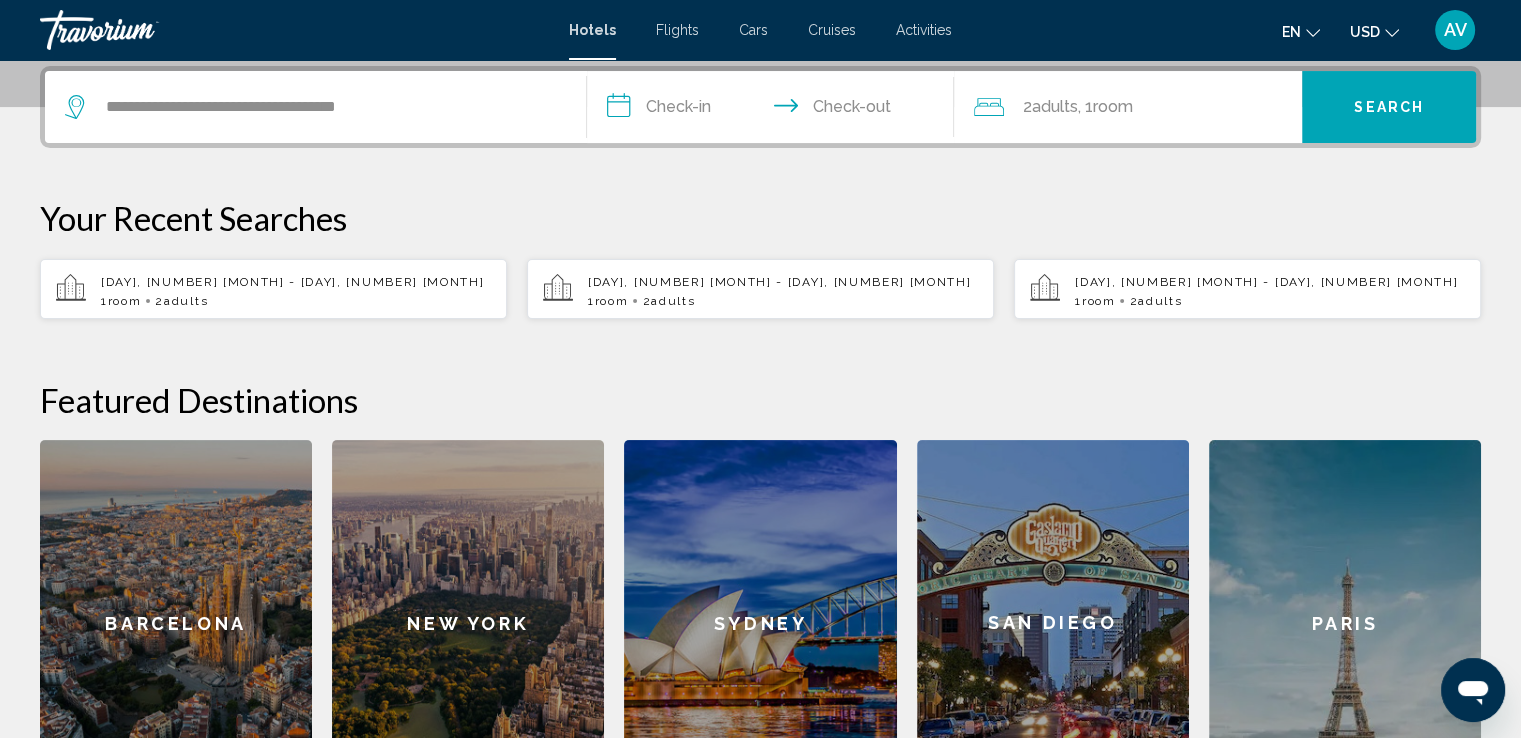 click on "**********" at bounding box center [775, 110] 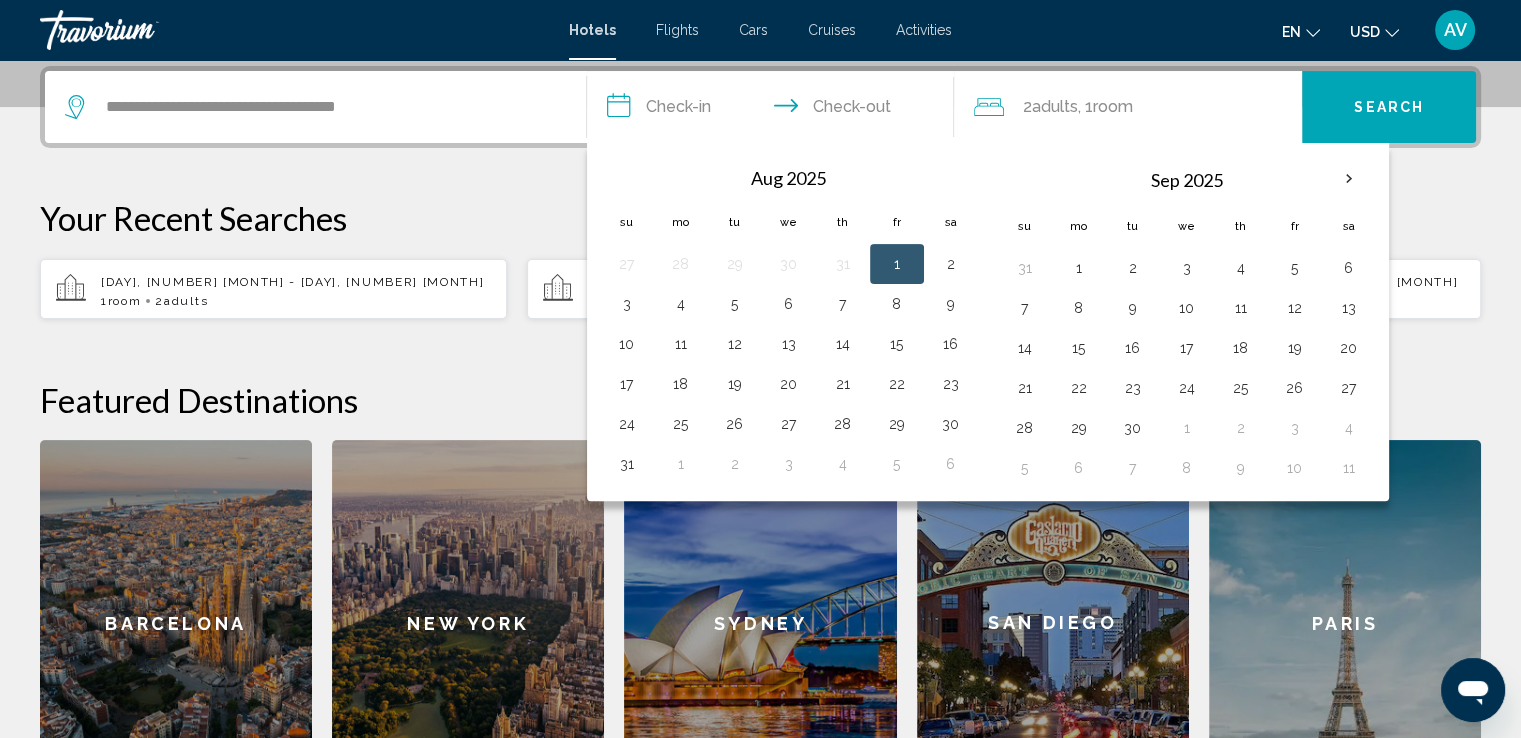 click on "1" at bounding box center (897, 264) 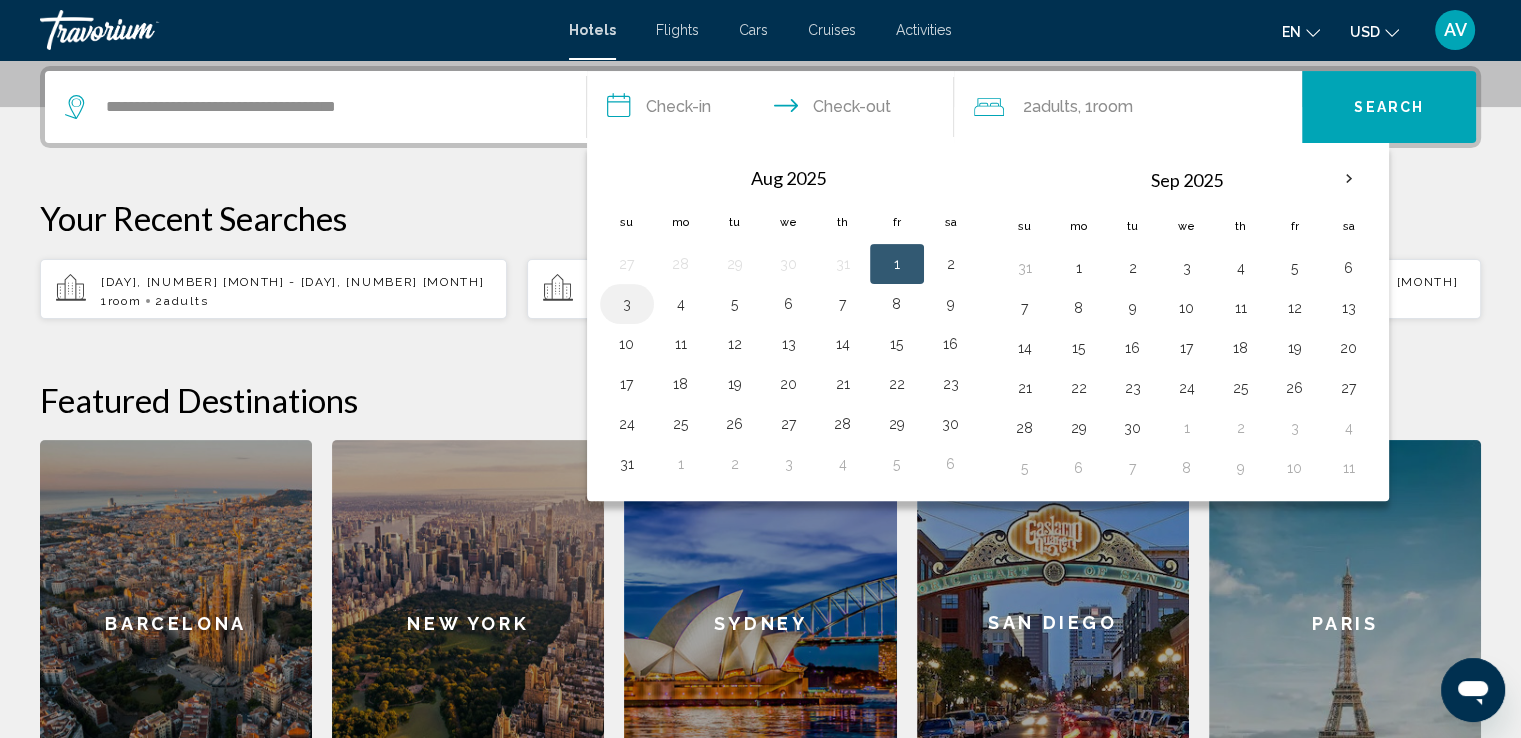 click on "3" at bounding box center [627, 304] 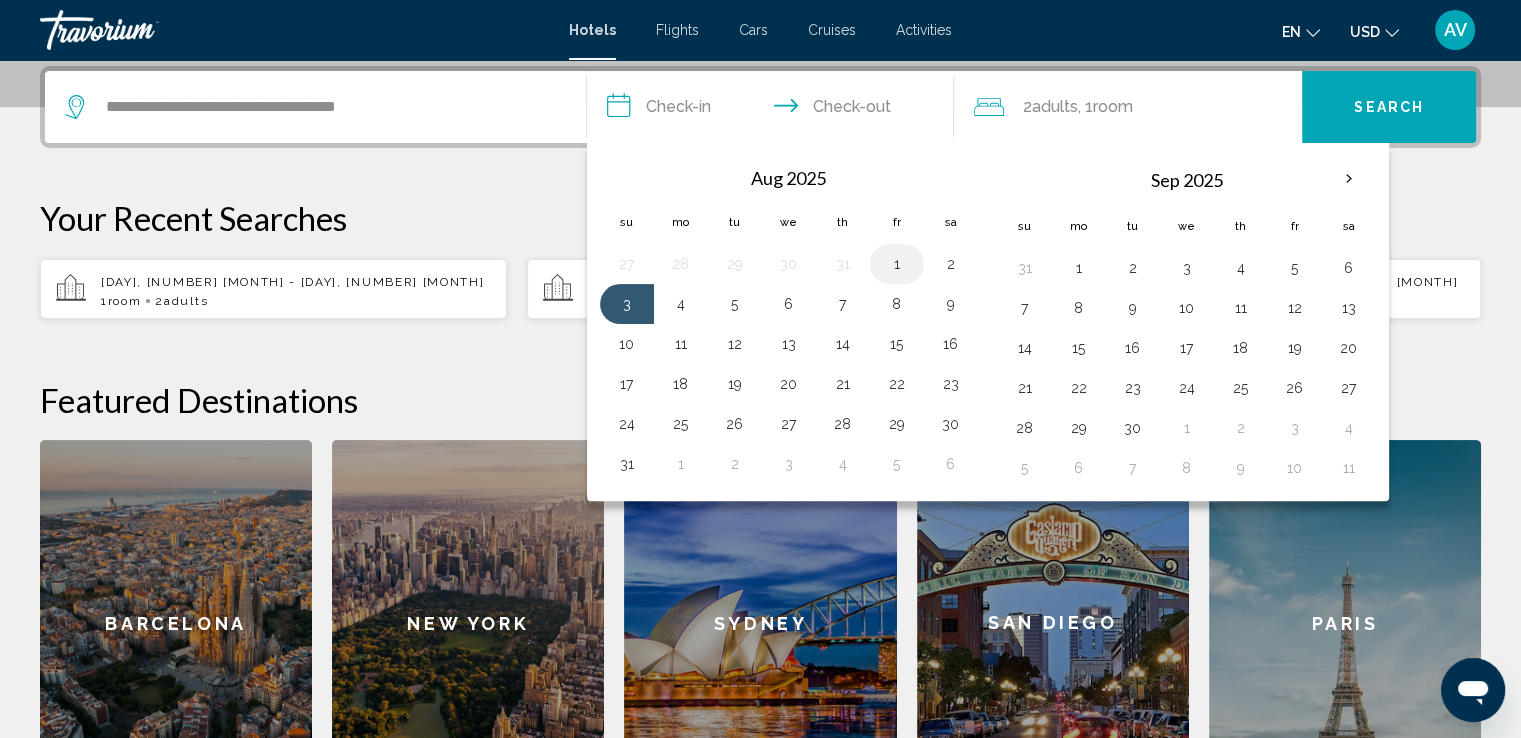 click on "1" at bounding box center (897, 264) 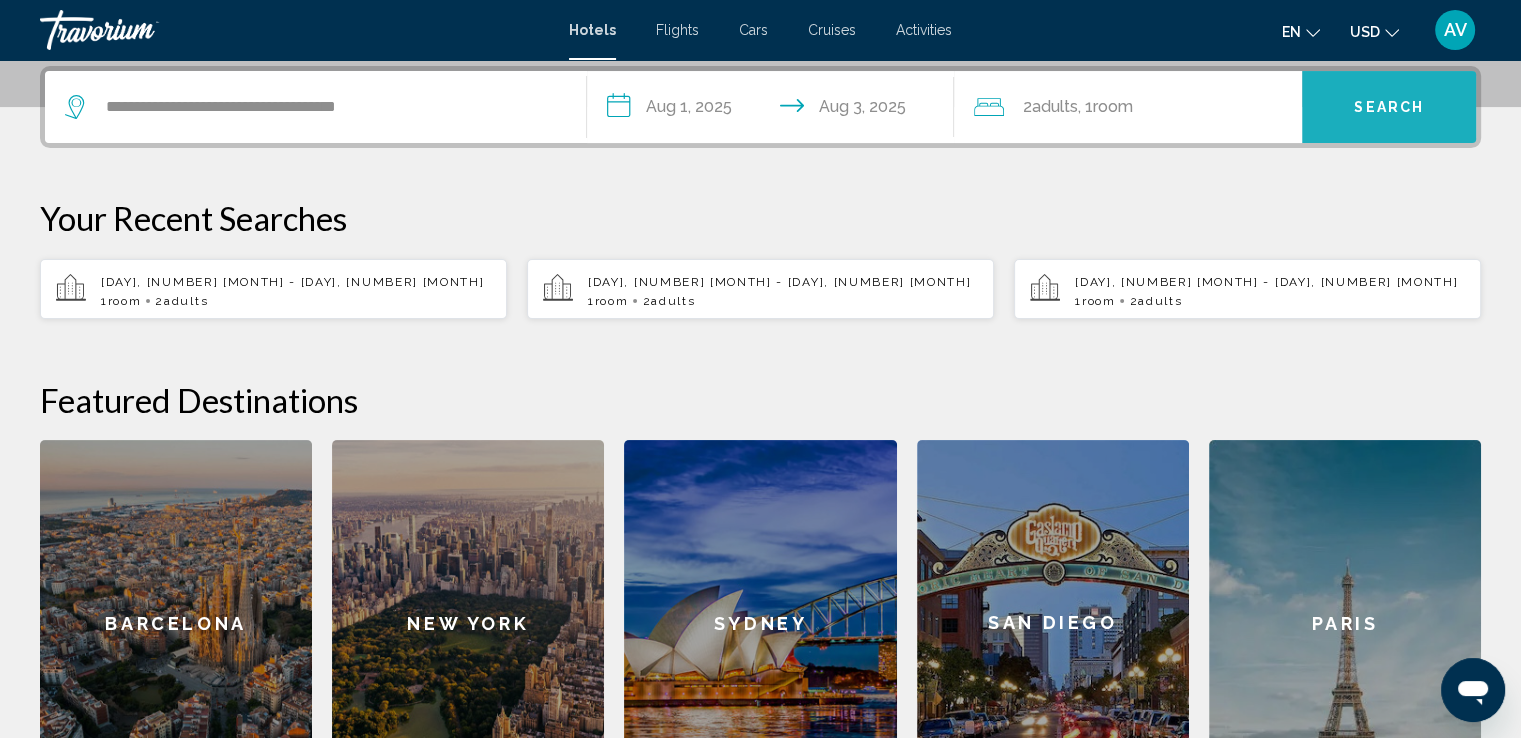click on "Search" at bounding box center (1389, 108) 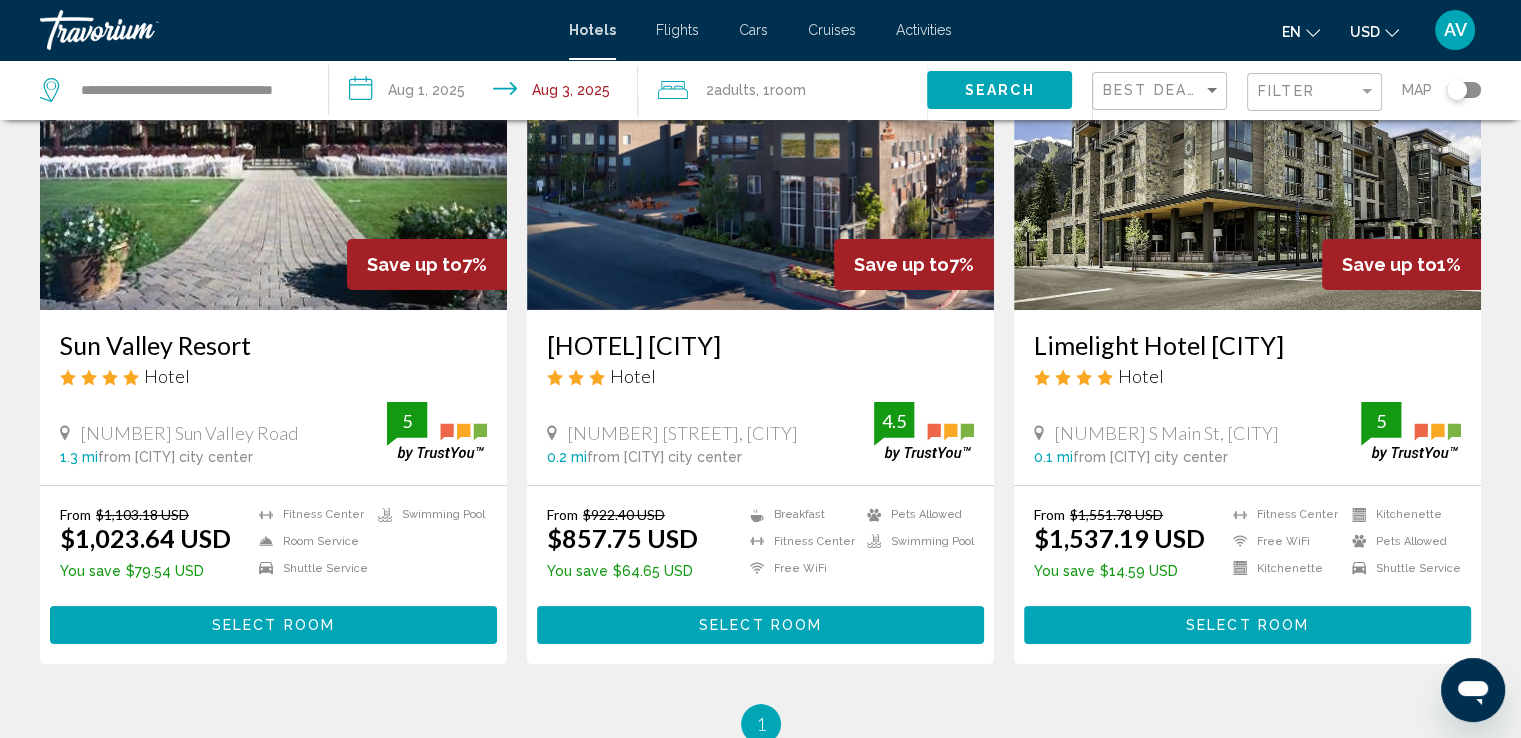 scroll, scrollTop: 275, scrollLeft: 0, axis: vertical 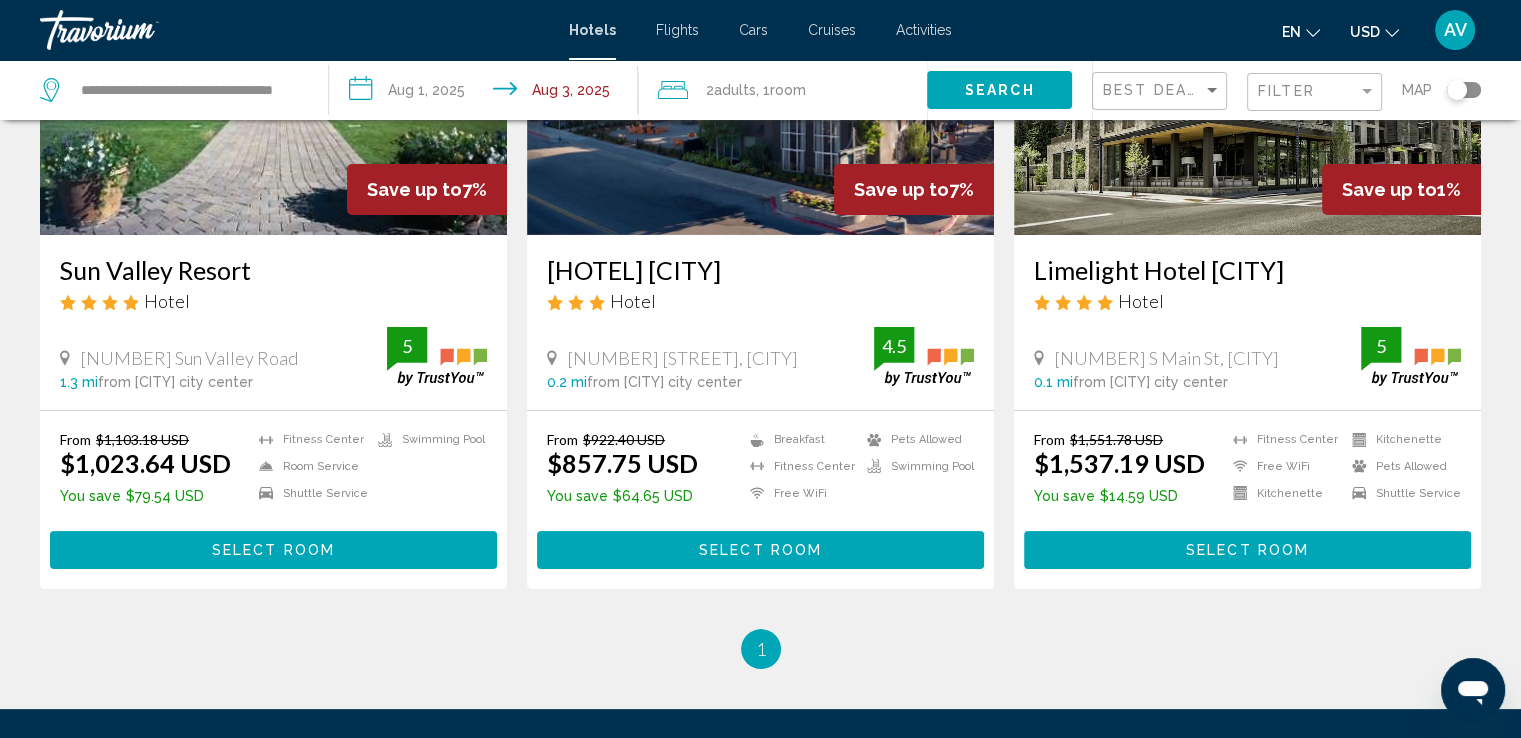 click on "Select Room" at bounding box center [273, 549] 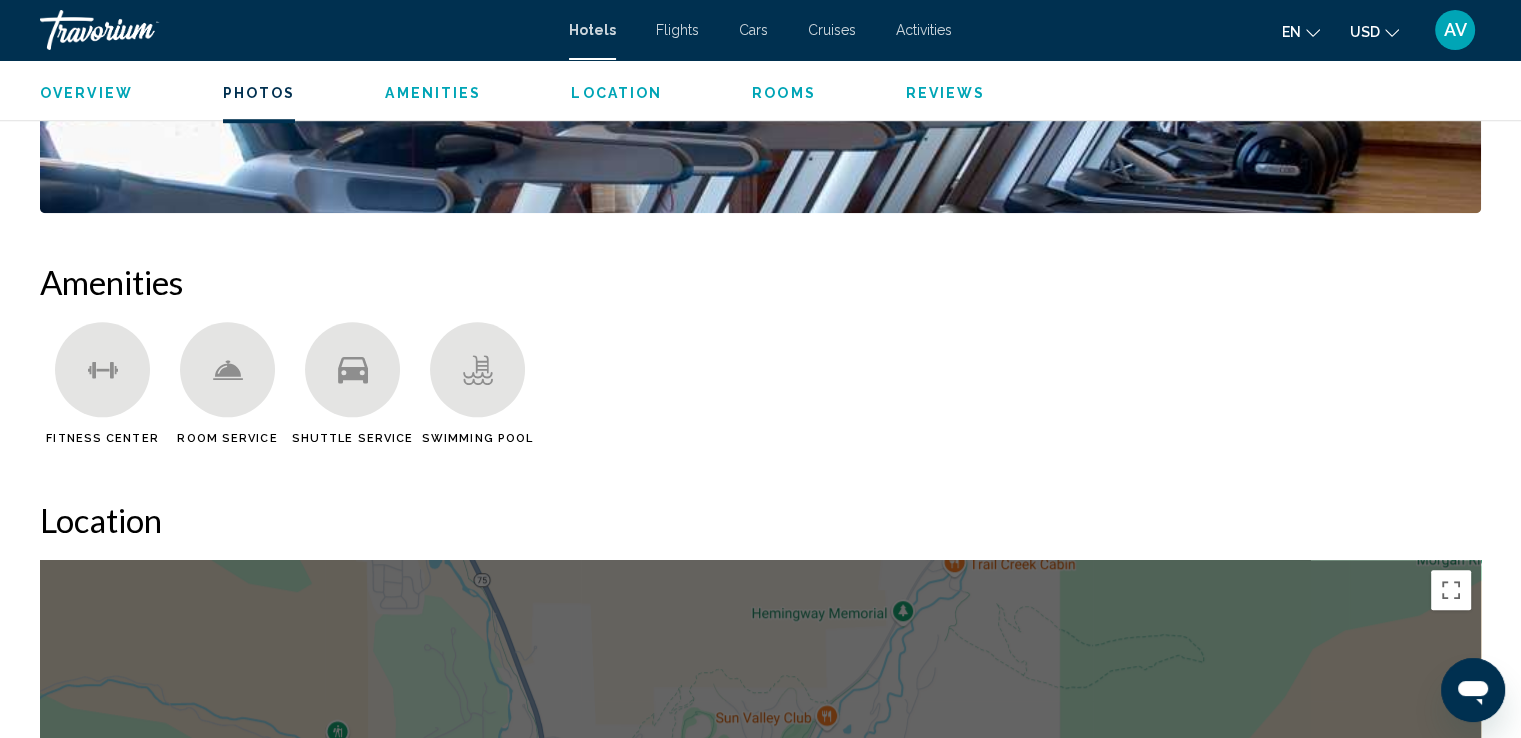 scroll, scrollTop: 1443, scrollLeft: 0, axis: vertical 